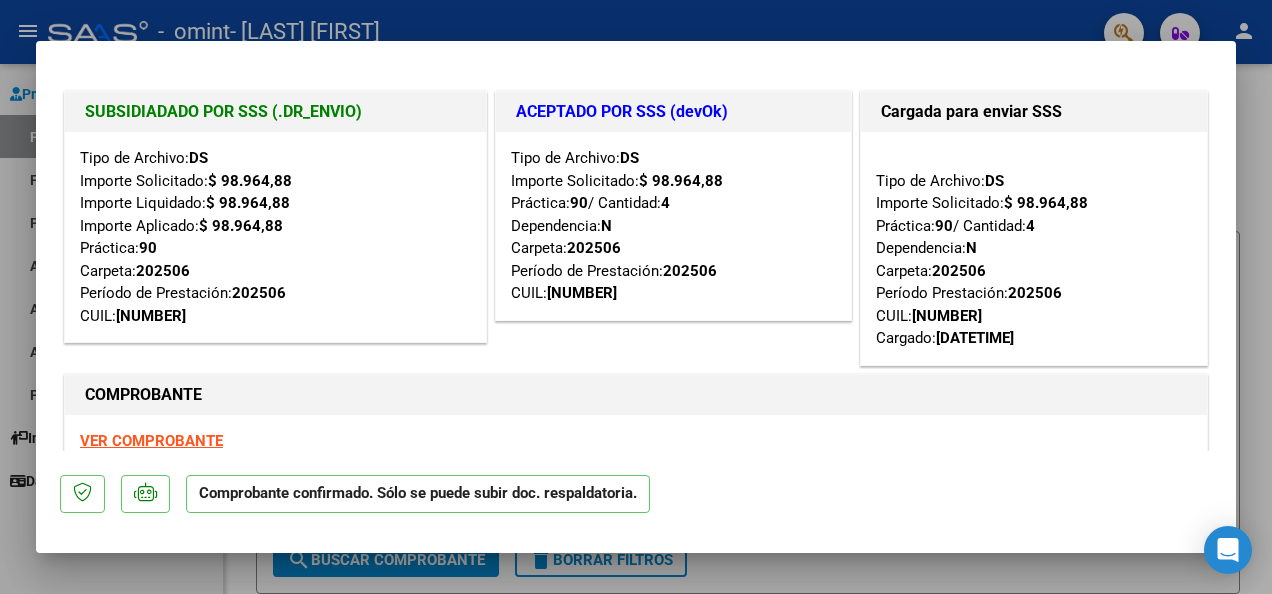 scroll, scrollTop: 0, scrollLeft: 0, axis: both 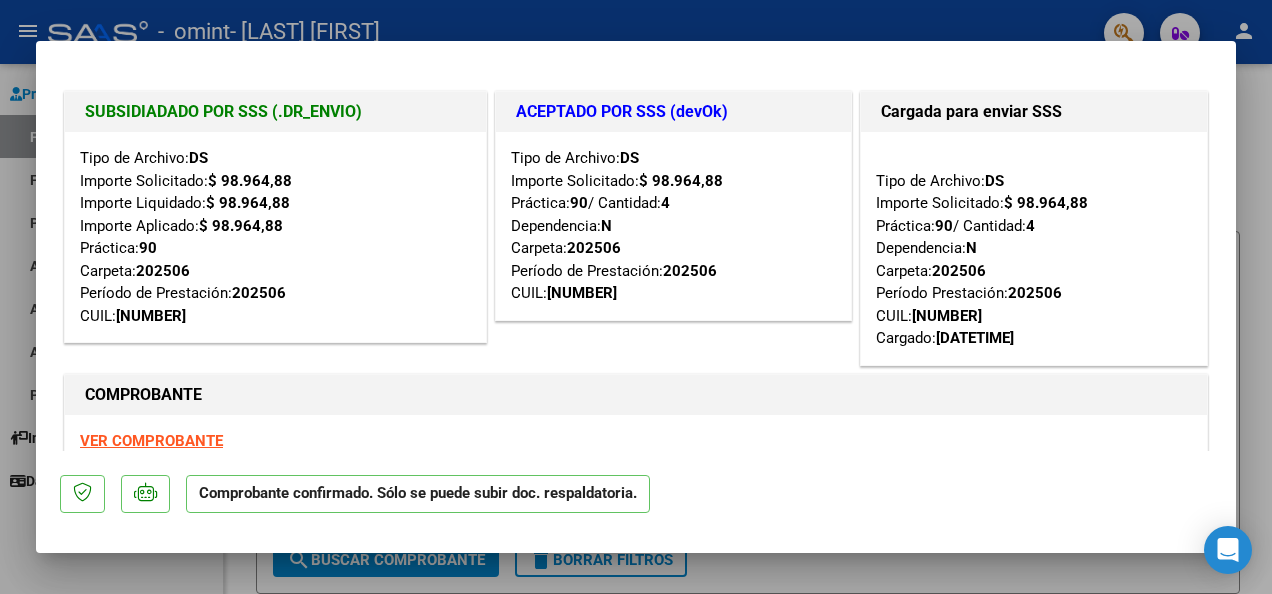 click at bounding box center [636, 297] 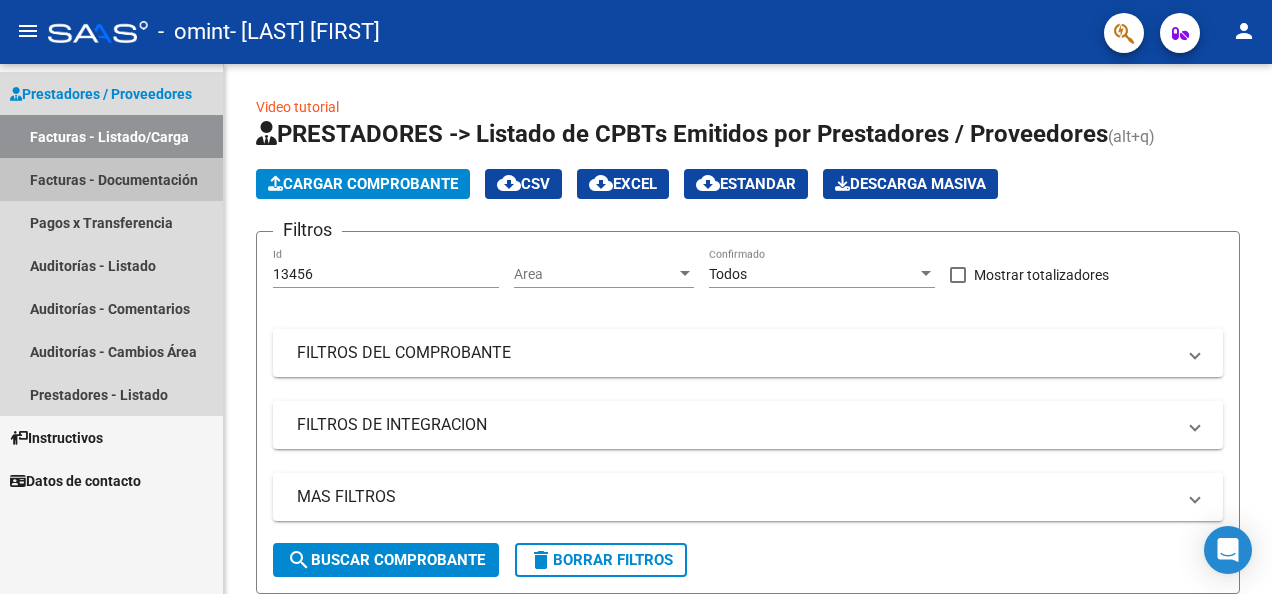 click on "Facturas - Documentación" at bounding box center [111, 179] 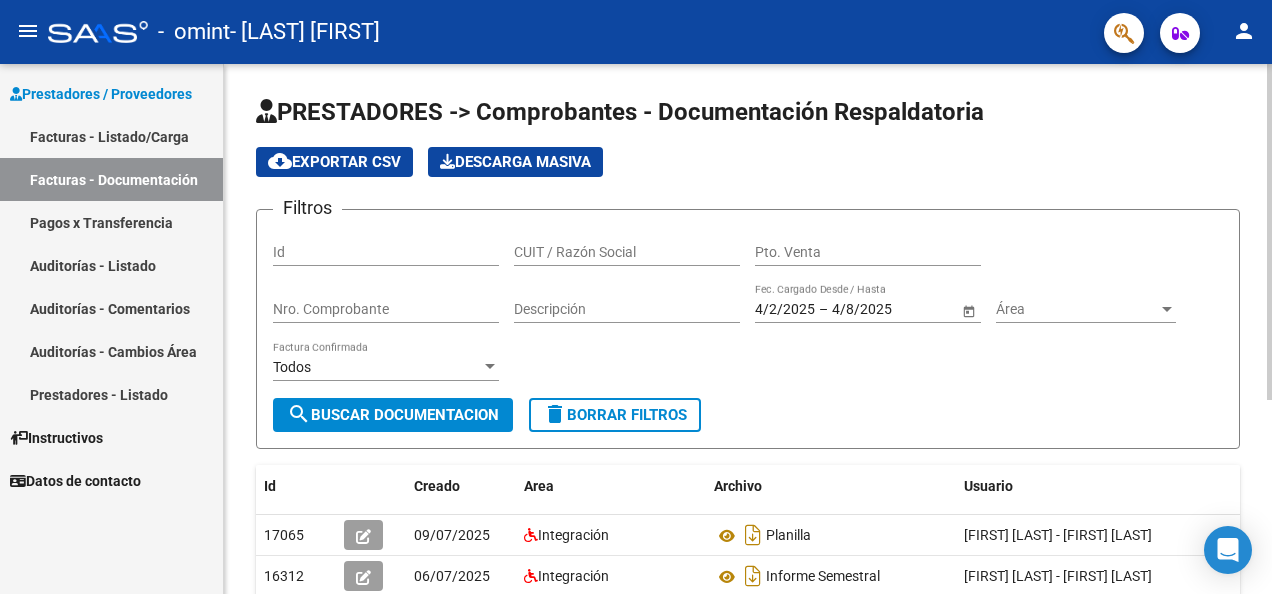 click on "Id" 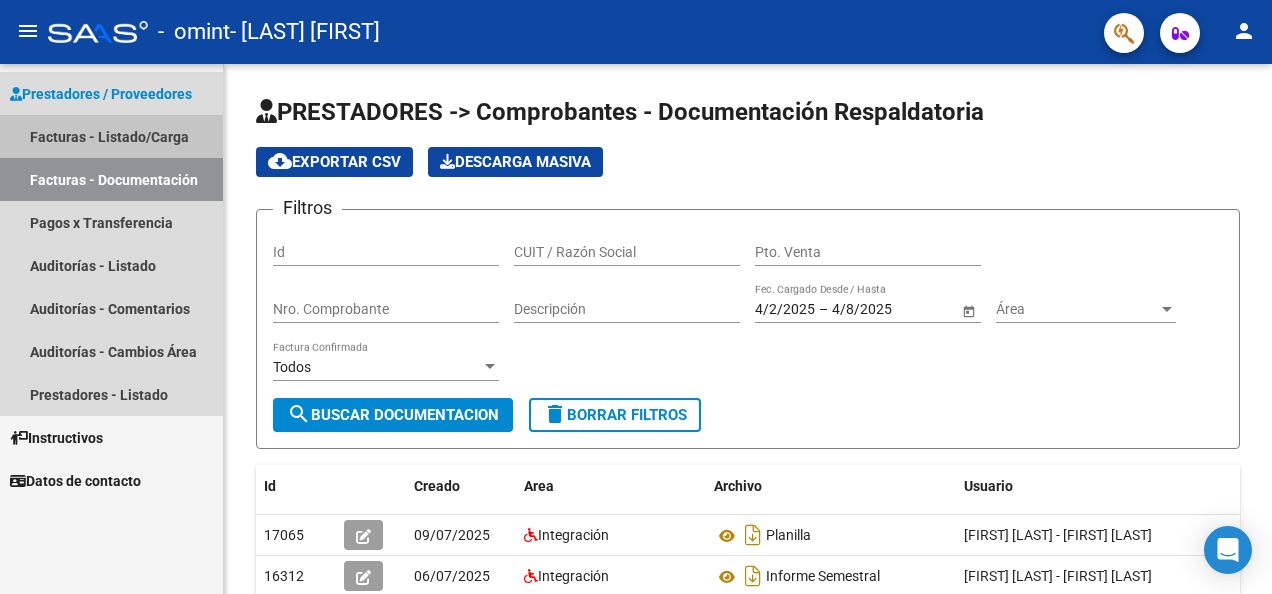 click on "Facturas - Listado/Carga" at bounding box center (111, 136) 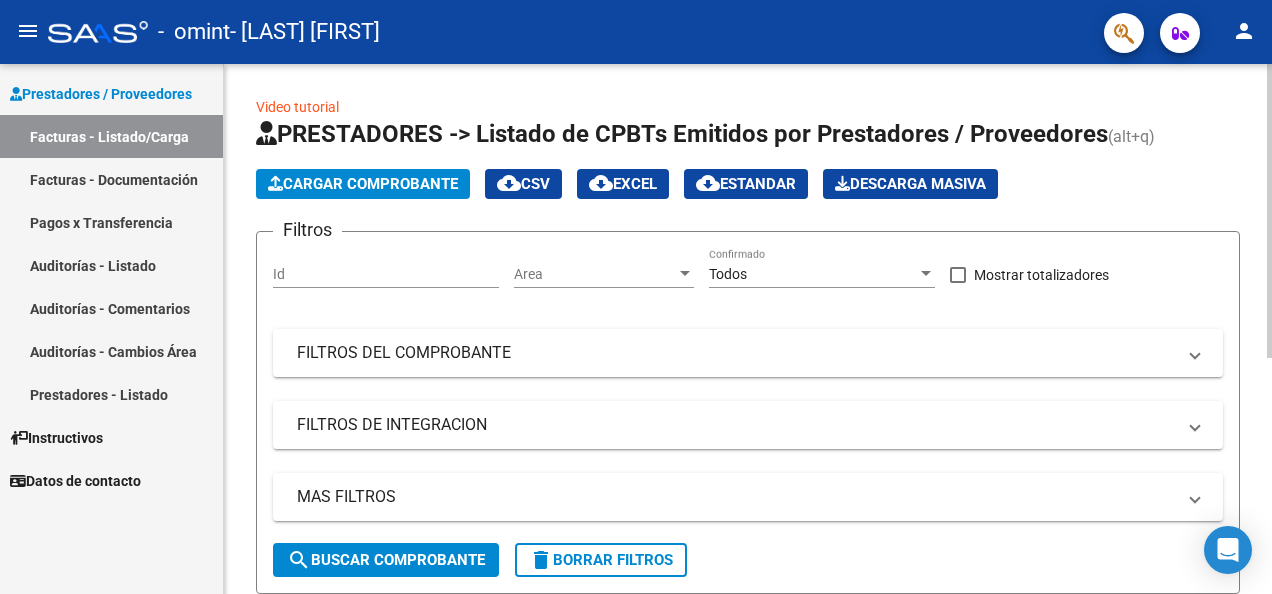 click on "Cargar Comprobante" 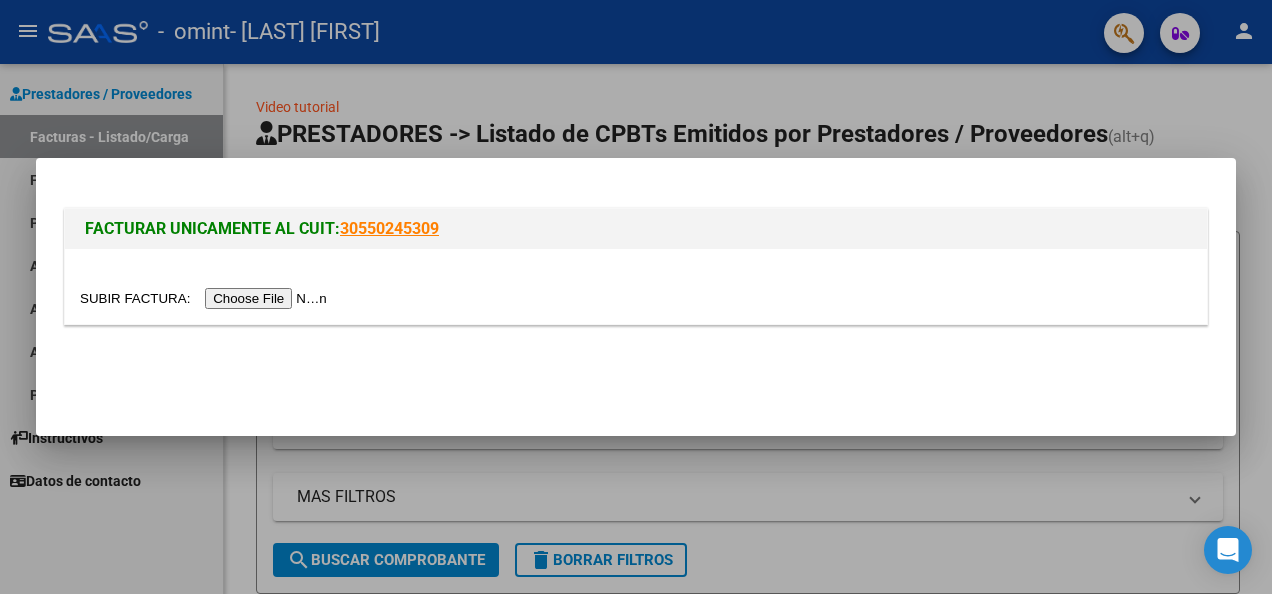 click at bounding box center [206, 298] 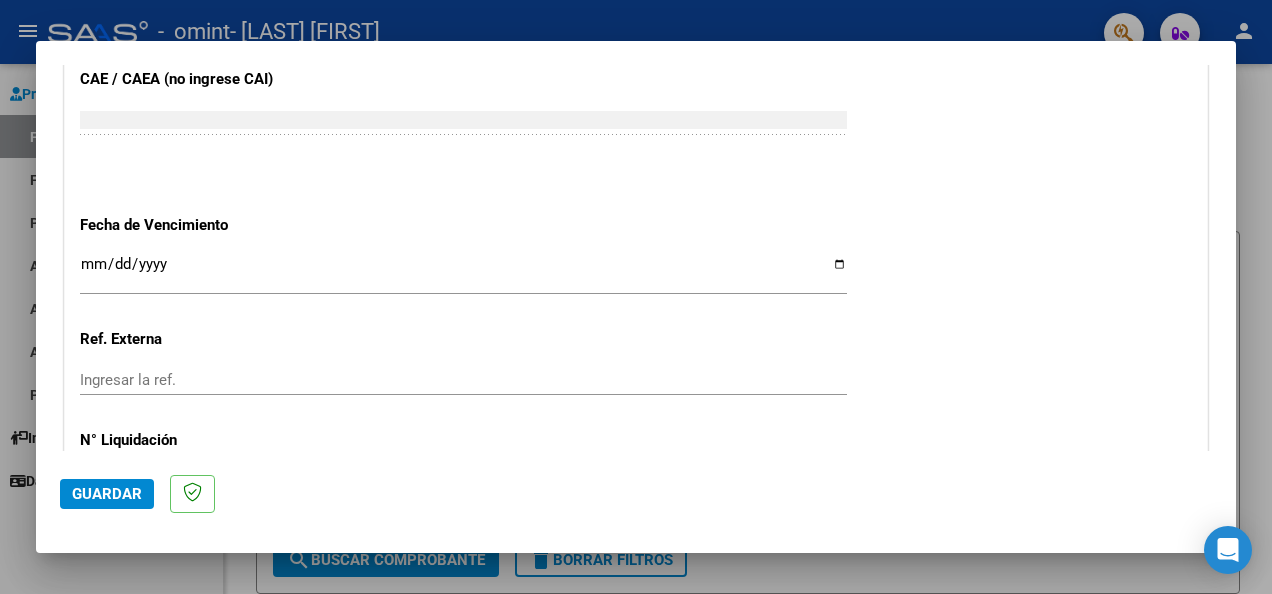 scroll, scrollTop: 1269, scrollLeft: 0, axis: vertical 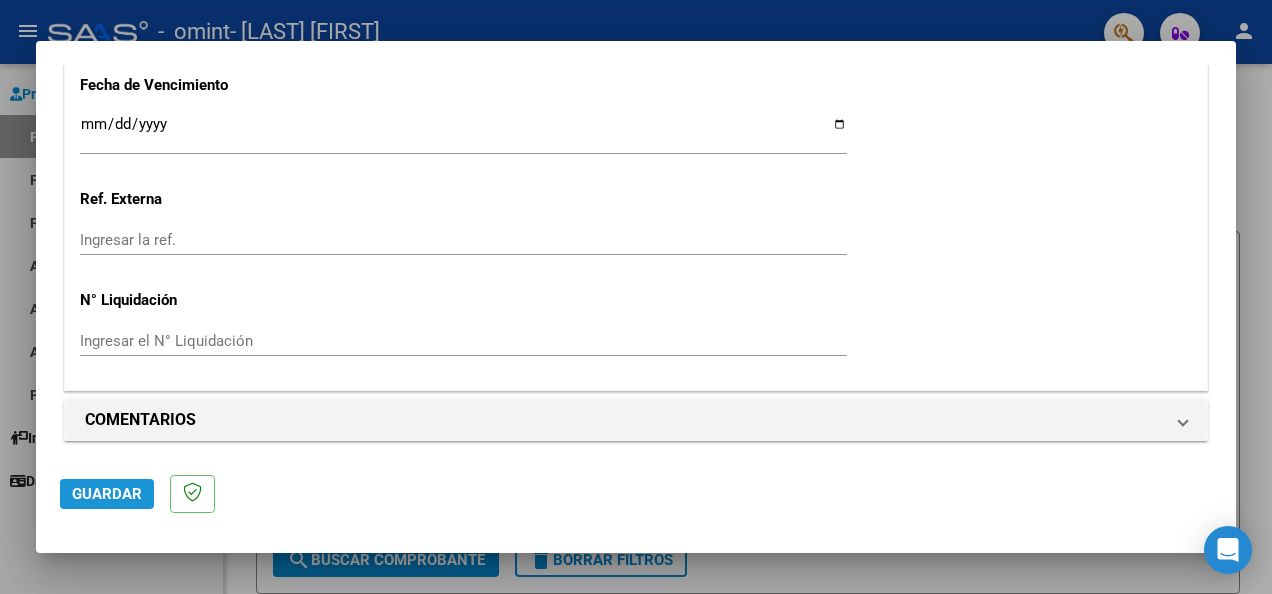 click on "Guardar" 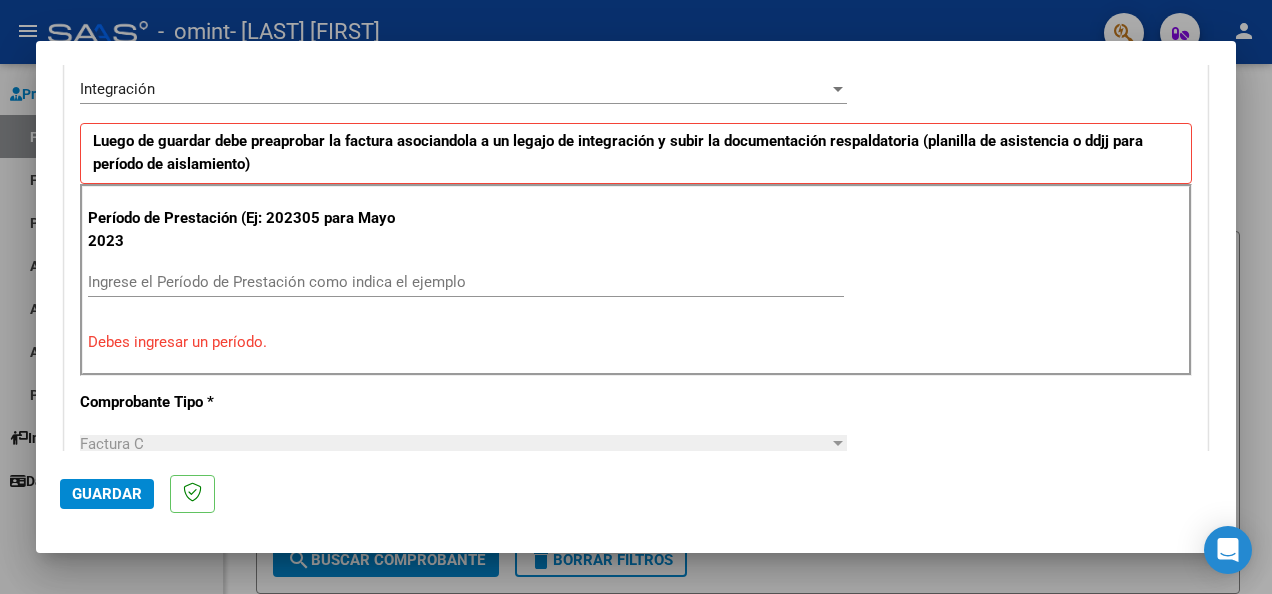 scroll, scrollTop: 494, scrollLeft: 0, axis: vertical 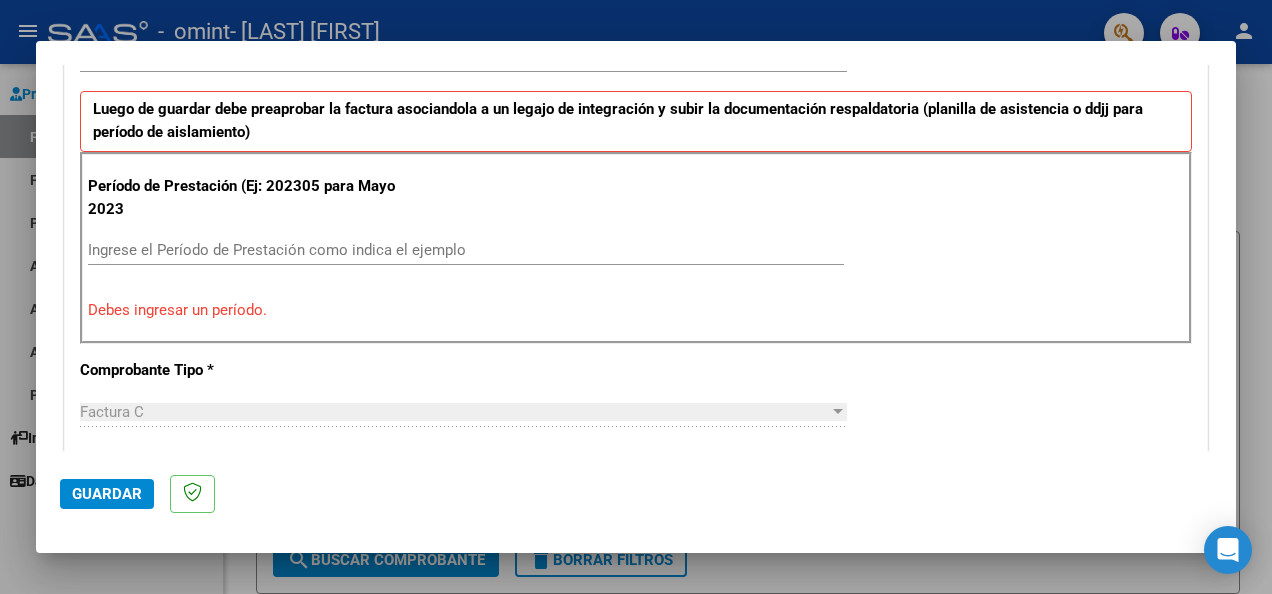 click on "Ingrese el Período de Prestación como indica el ejemplo" at bounding box center (466, 250) 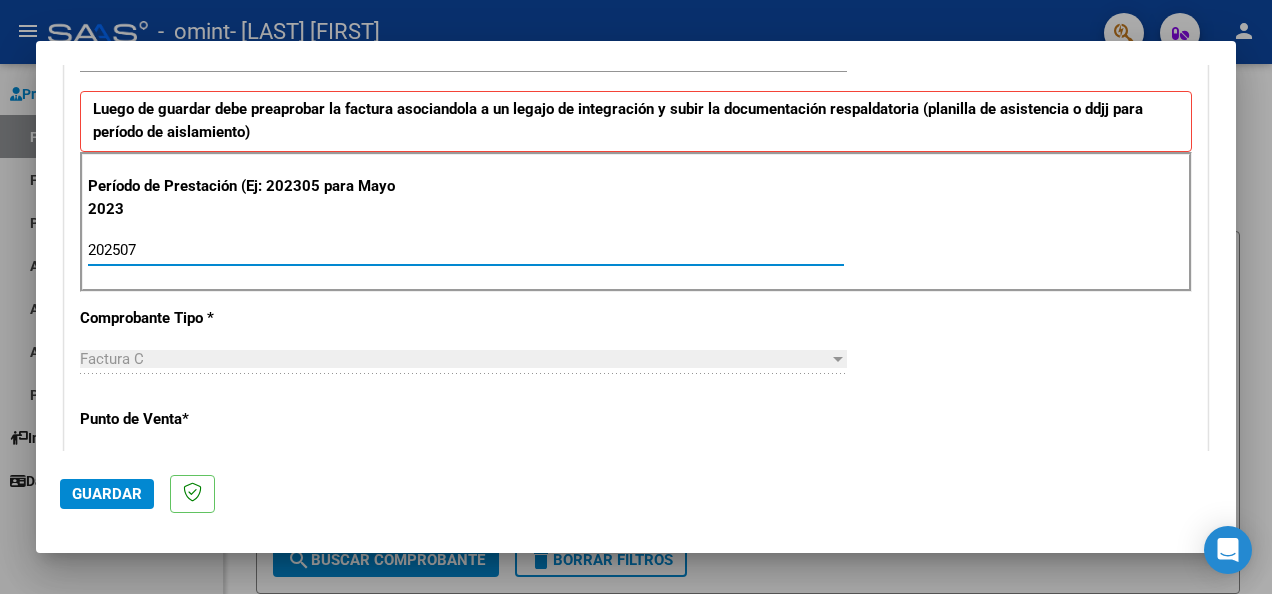 type on "202507" 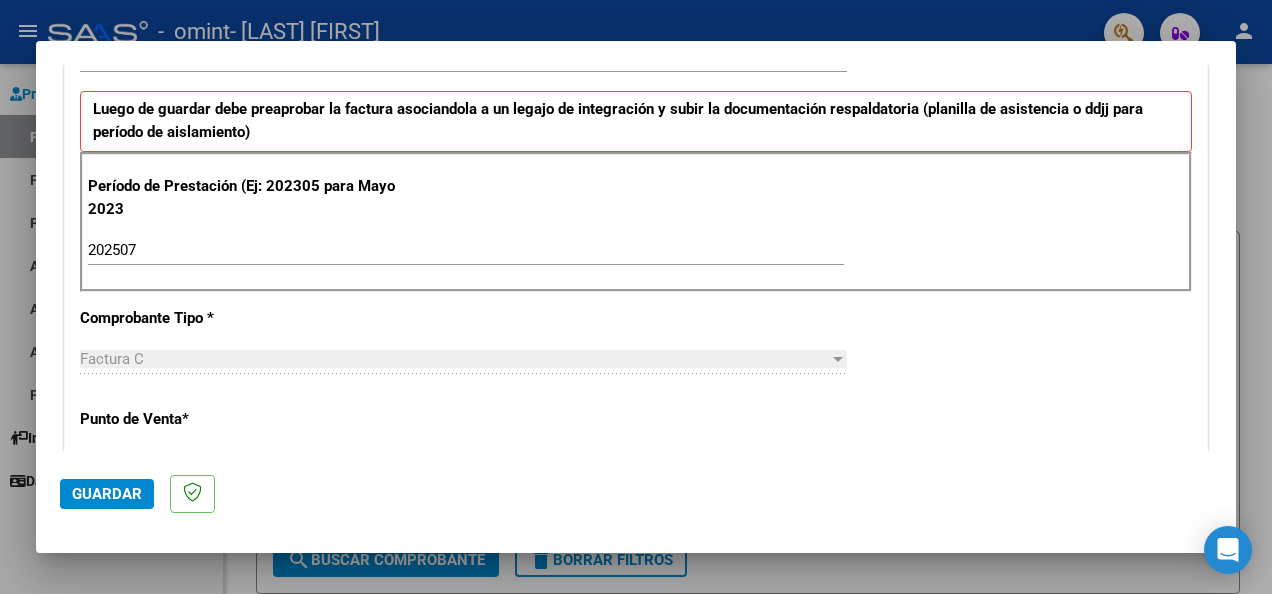 click on "CUIT  *   [CUIT] Ingresar CUIT  ANALISIS PRESTADOR  Area destinado * Integración Seleccionar Area Luego de guardar debe preaprobar la factura asociandola a un legajo de integración y subir la documentación respaldatoria (planilla de asistencia o ddjj para período de aislamiento)  Período de Prestación (Ej: 202305 para Mayo 2023    202507 Ingrese el Período de Prestación como indica el ejemplo   Comprobante Tipo * Factura C Seleccionar Tipo Punto de Venta  *   2 Ingresar el Nro.  Número  *   1517 Ingresar el Nro.  Monto  *   $ 98.964,88 Ingresar el monto  Fecha del Cpbt.  *   [DATE] Ingresar la fecha  CAE / CAEA (no ingrese CAI)    75311831001205 Ingresar el CAE o CAEA (no ingrese CAI)  Fecha de Vencimiento    Ingresar la fecha  Ref. Externa    Ingresar la ref.  N° Liquidación    Ingresar el N° Liquidación" at bounding box center (636, 554) 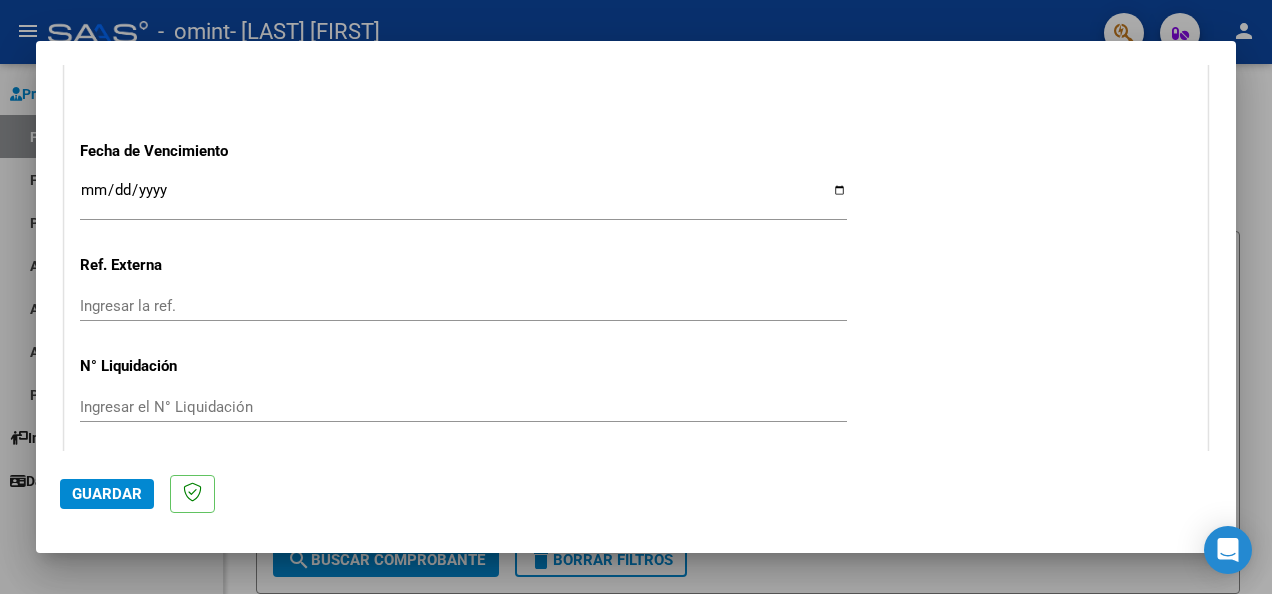 scroll, scrollTop: 1333, scrollLeft: 0, axis: vertical 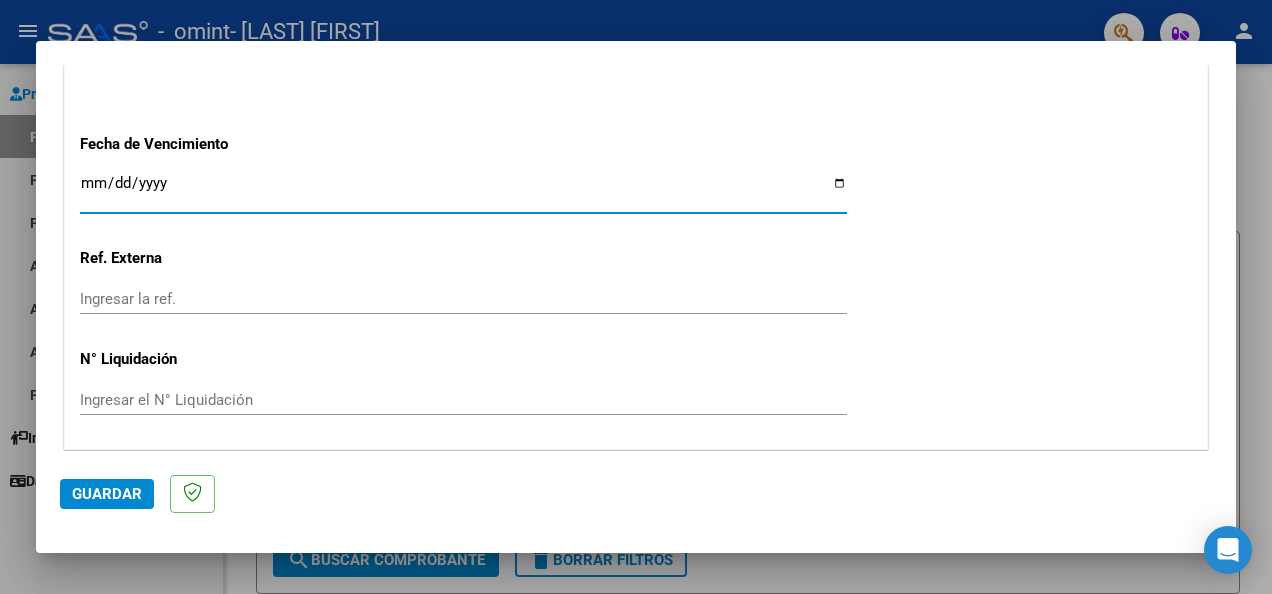 click on "Ingresar la fecha" at bounding box center [463, 191] 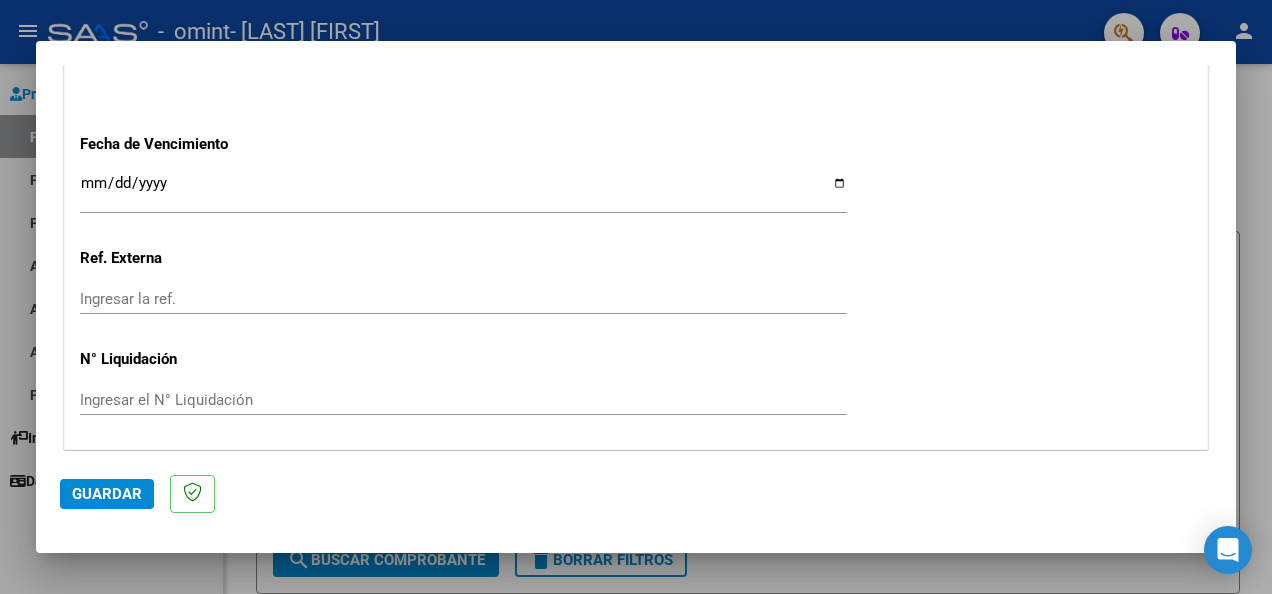 click on "Fecha de Vencimiento" at bounding box center [247, 359] 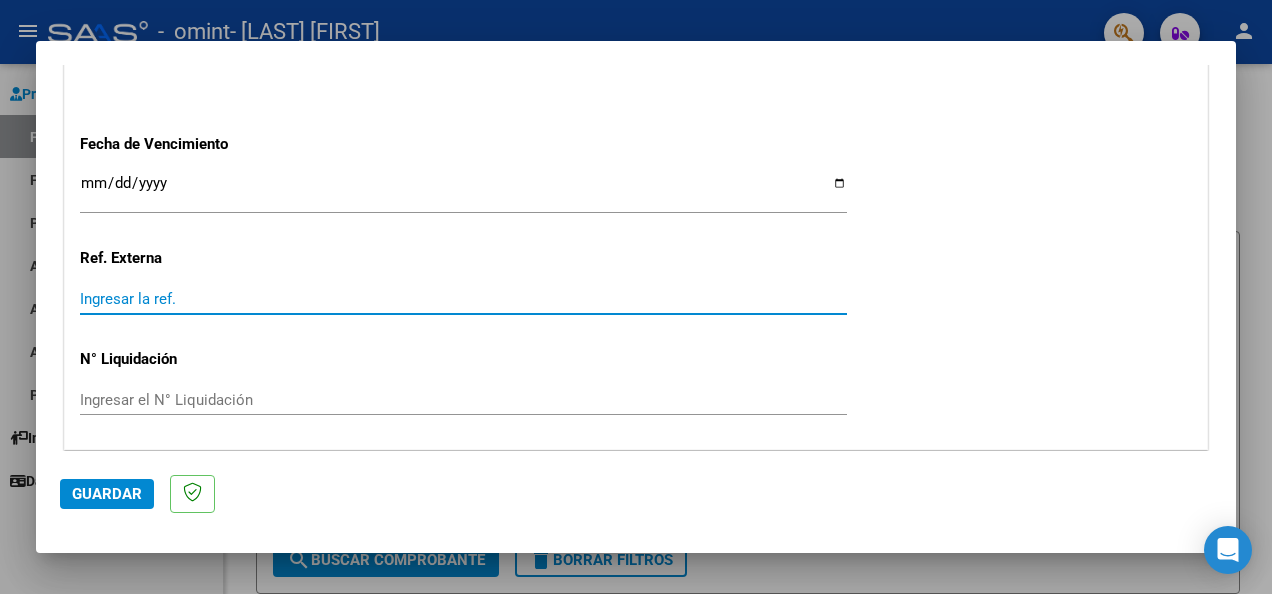 click on "Ingresar la ref." at bounding box center (463, 299) 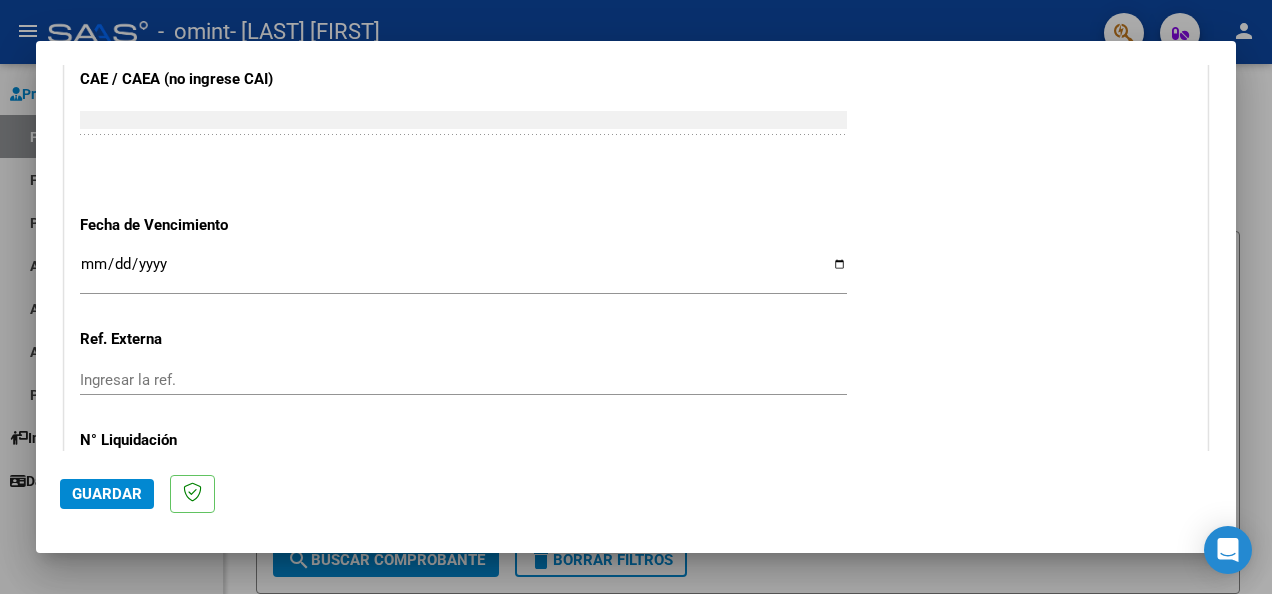 scroll, scrollTop: 1284, scrollLeft: 0, axis: vertical 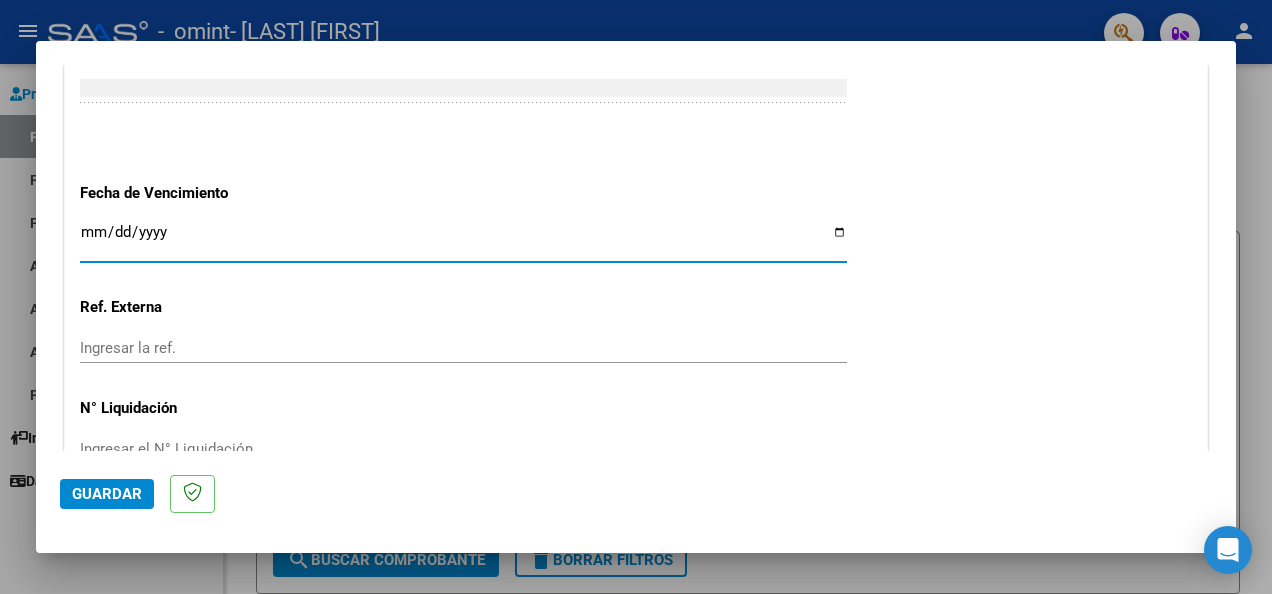 click on "Ingresar la fecha" at bounding box center (463, 240) 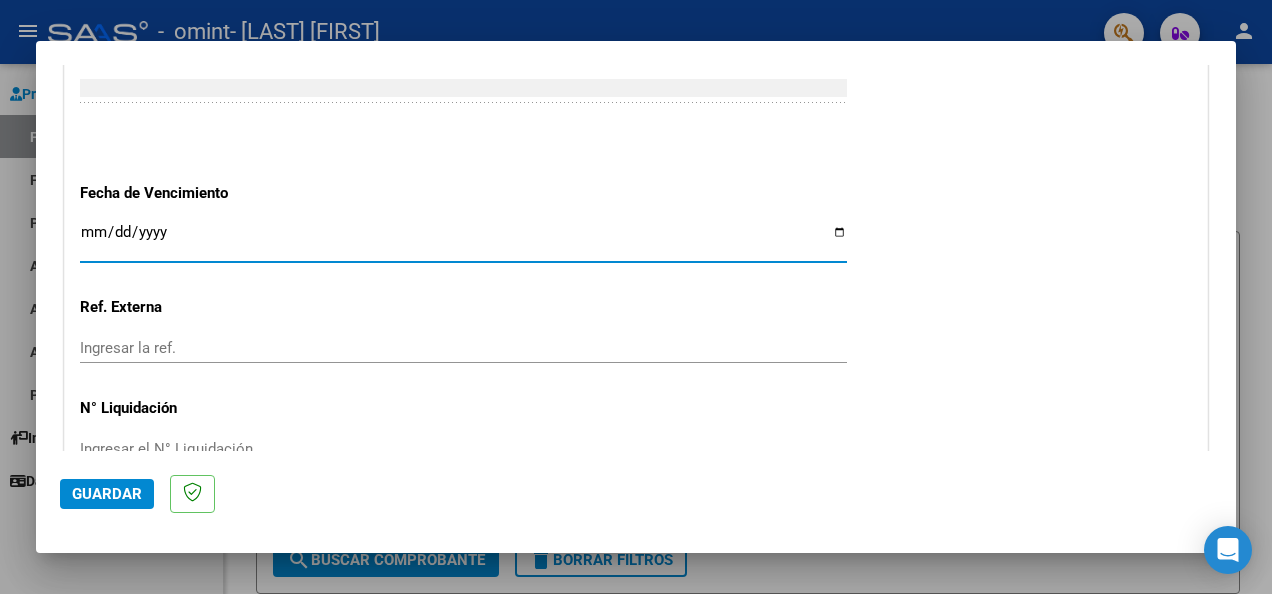 click on "Ingresar la fecha" at bounding box center [463, 240] 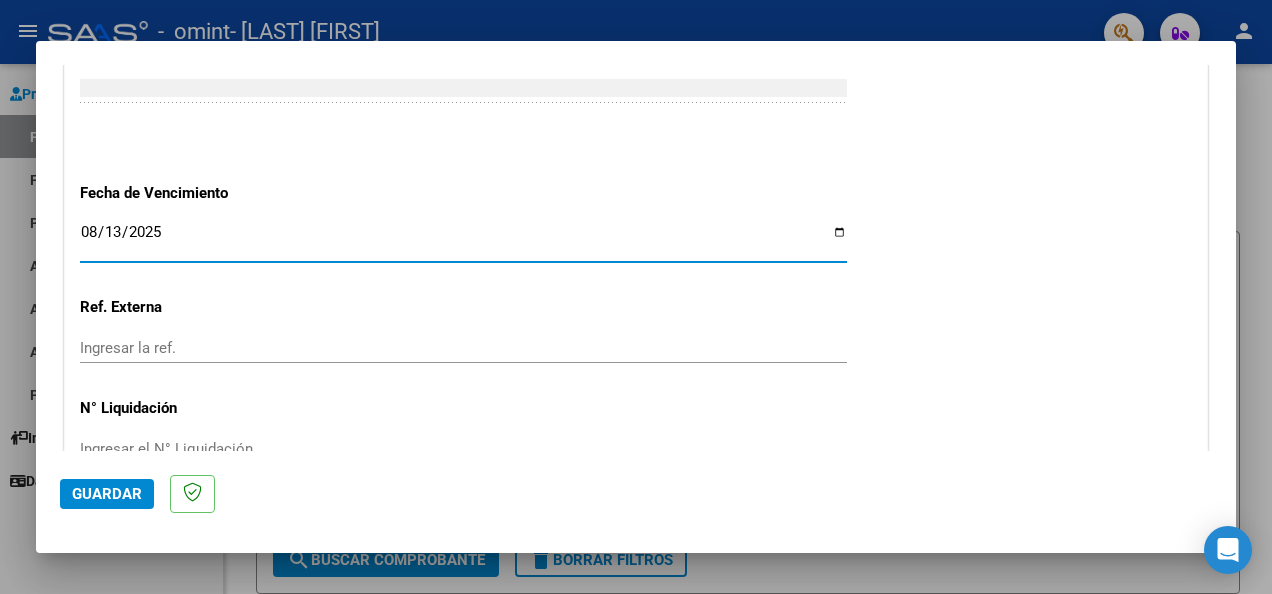 type on "2025-08-13" 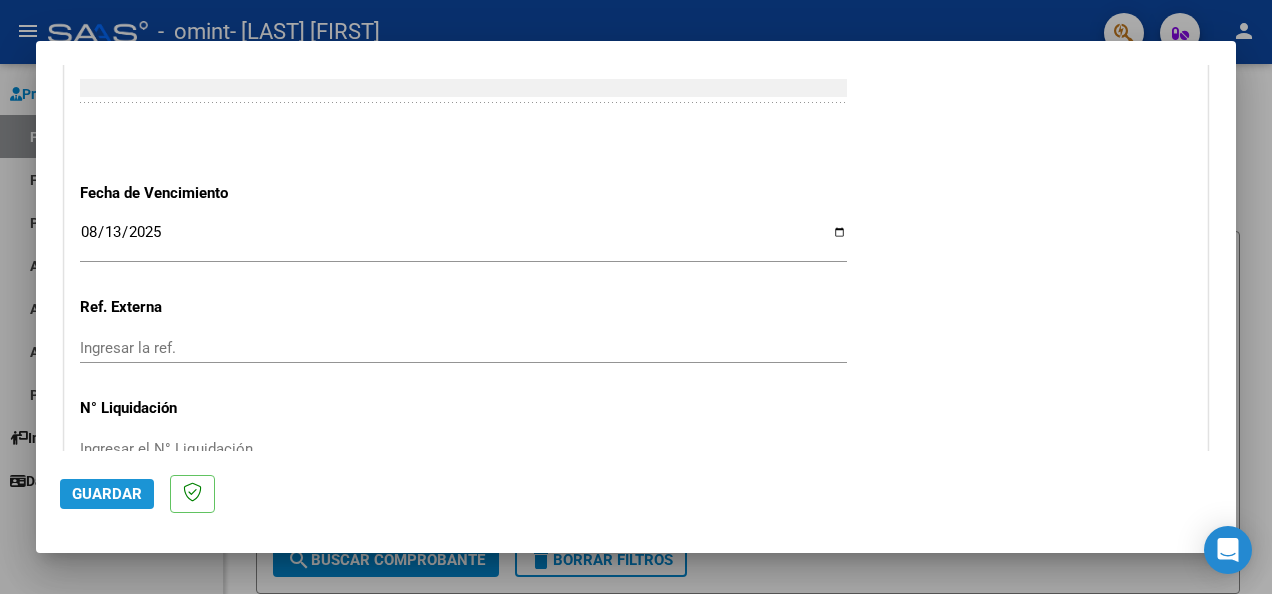 click on "Guardar" 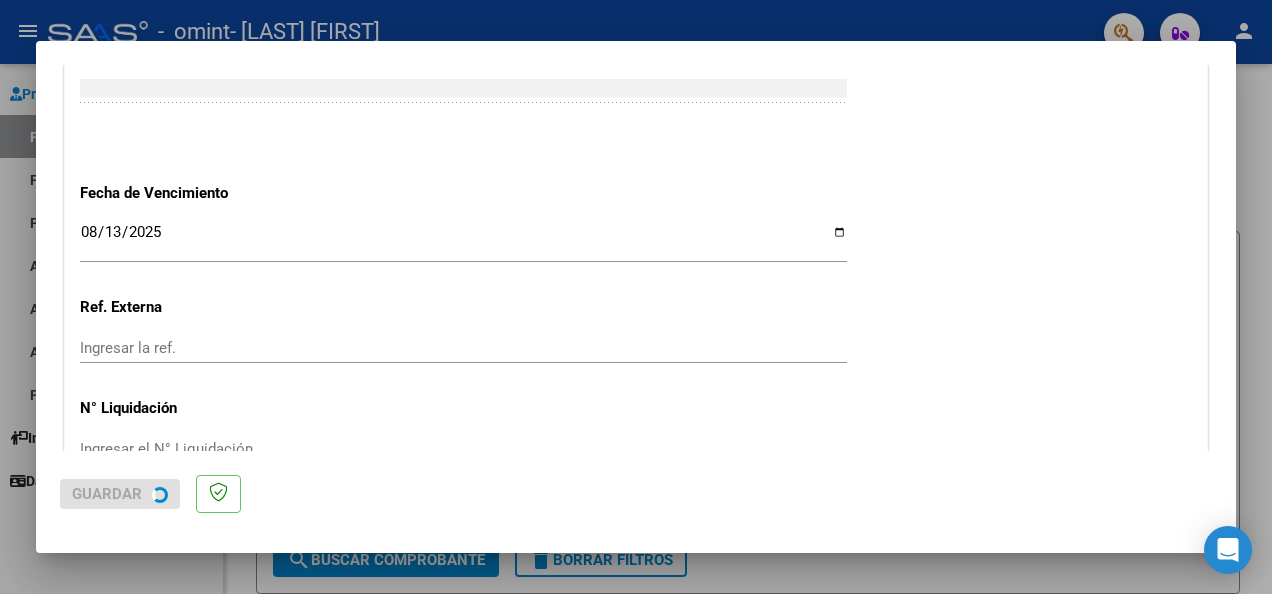 scroll, scrollTop: 0, scrollLeft: 0, axis: both 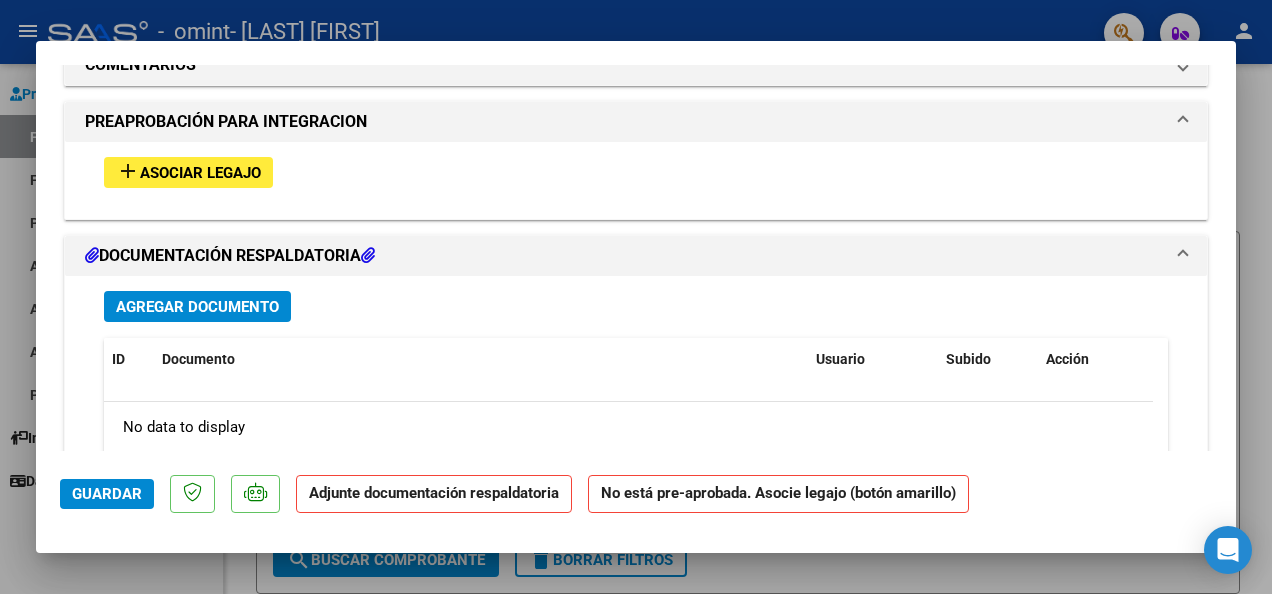 click on "Asociar Legajo" at bounding box center [200, 173] 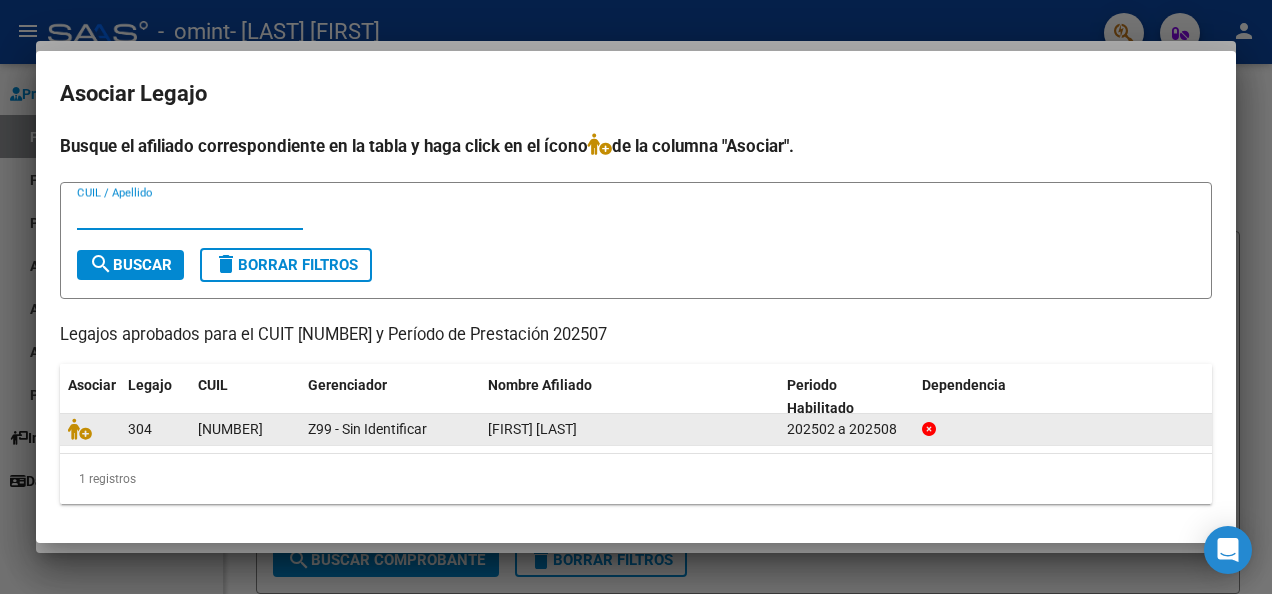 click on "304" 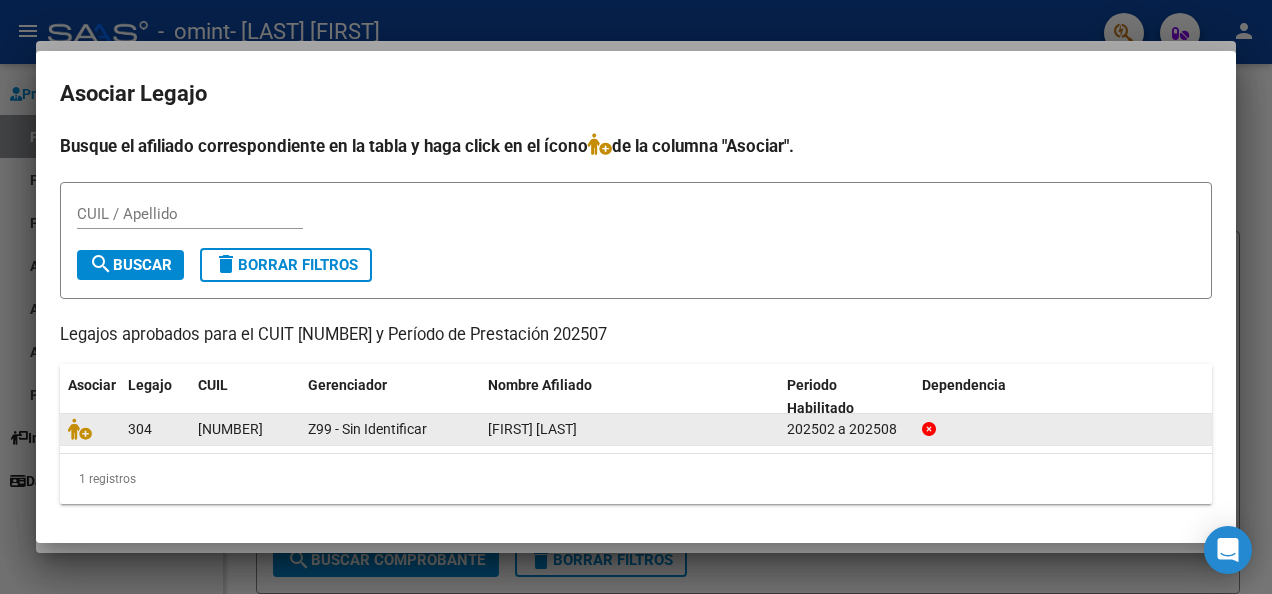 click on "304" 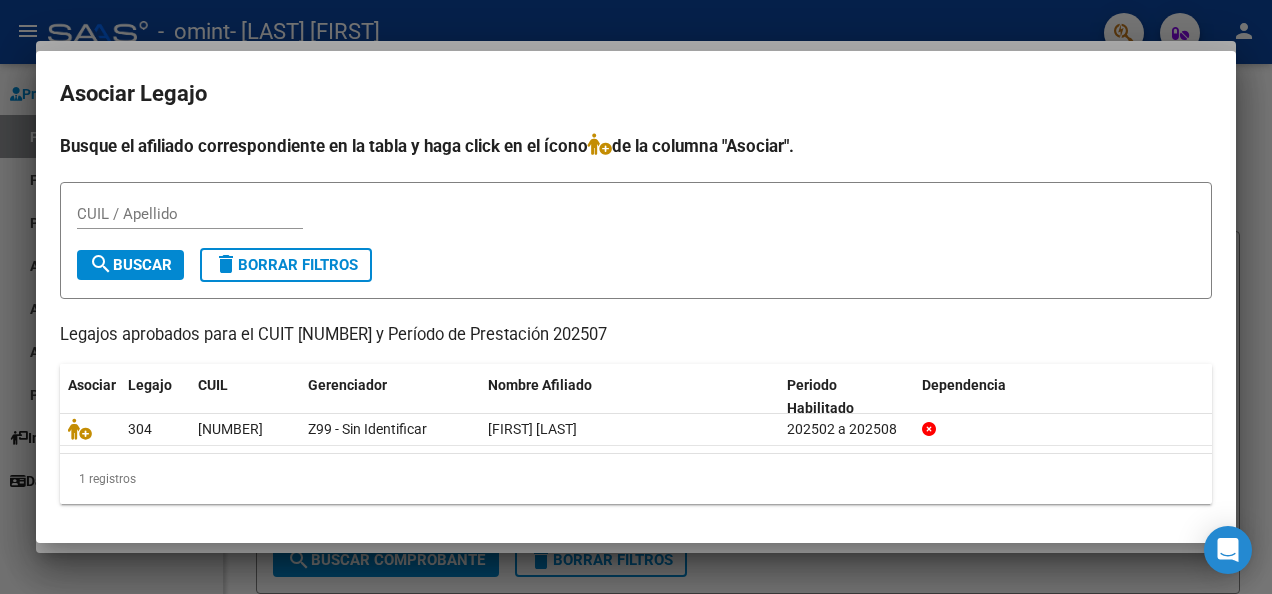 click on "CUIL / Apellido" at bounding box center [190, 214] 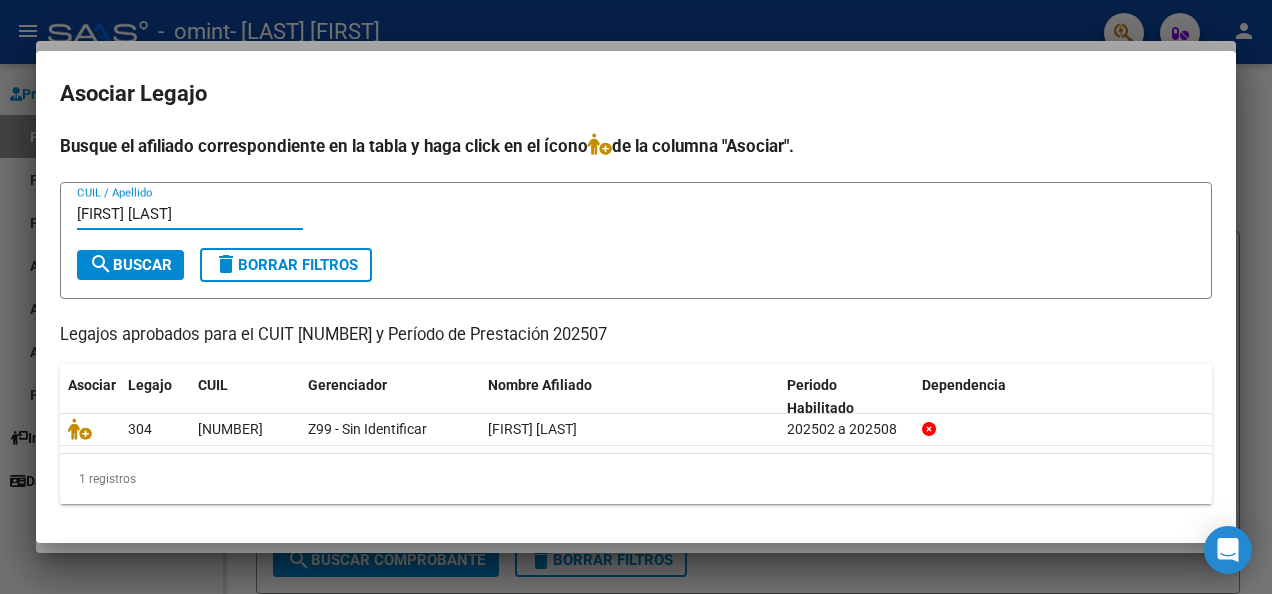 type on "[FIRST] [LAST]" 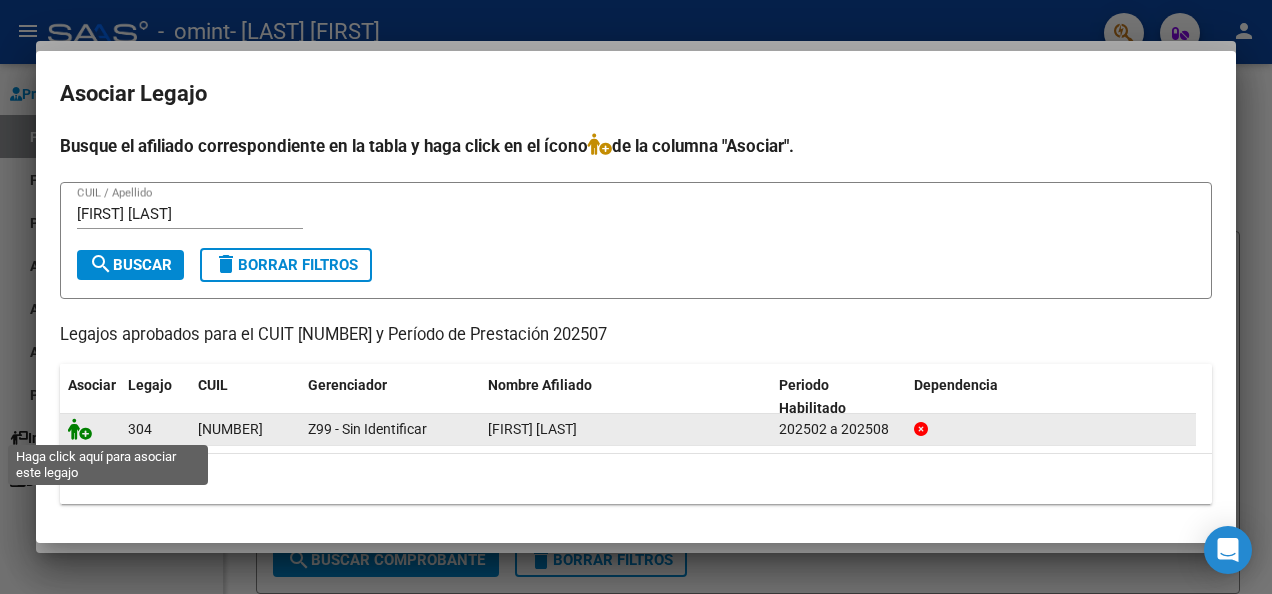click 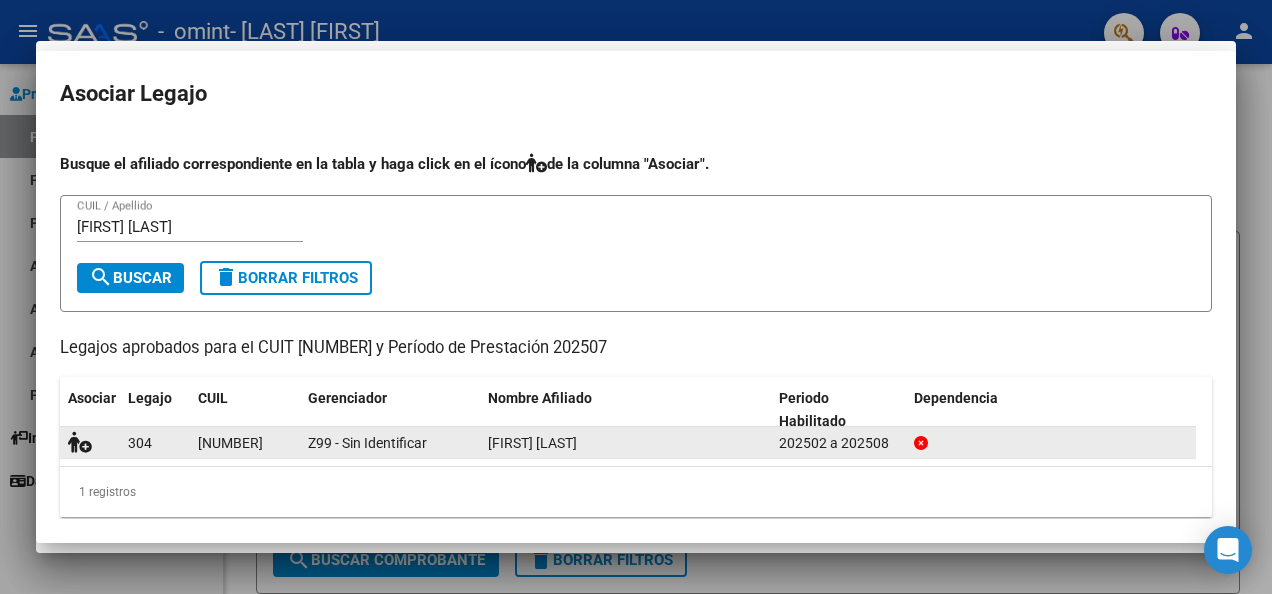 scroll, scrollTop: 1814, scrollLeft: 0, axis: vertical 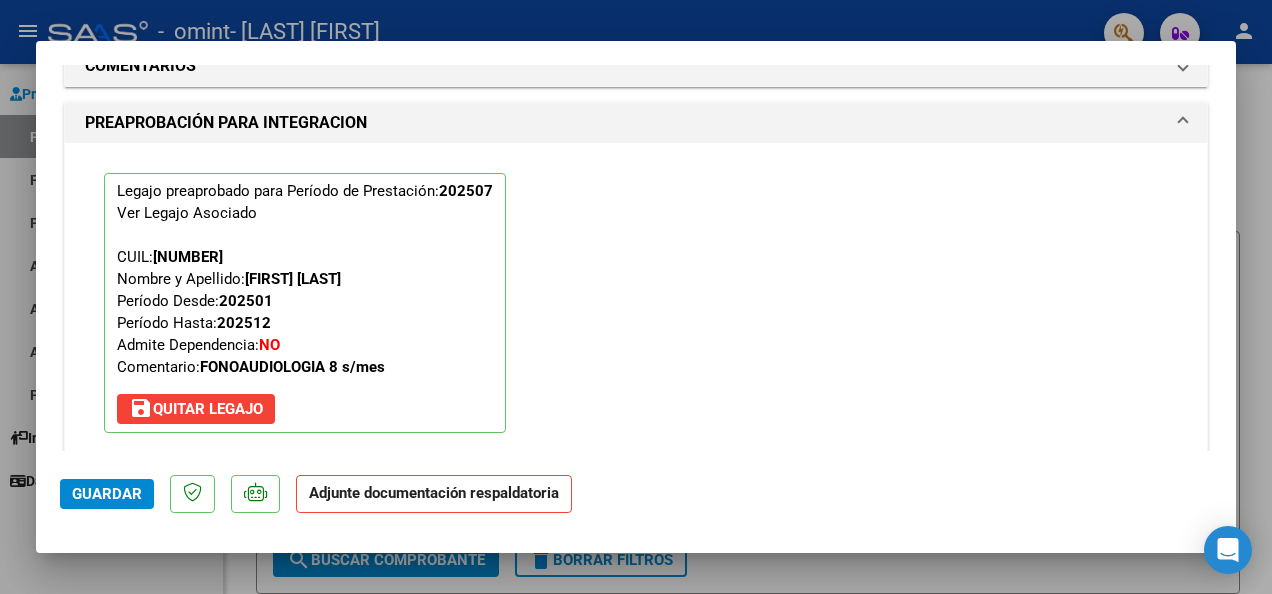 click on "Guardar" 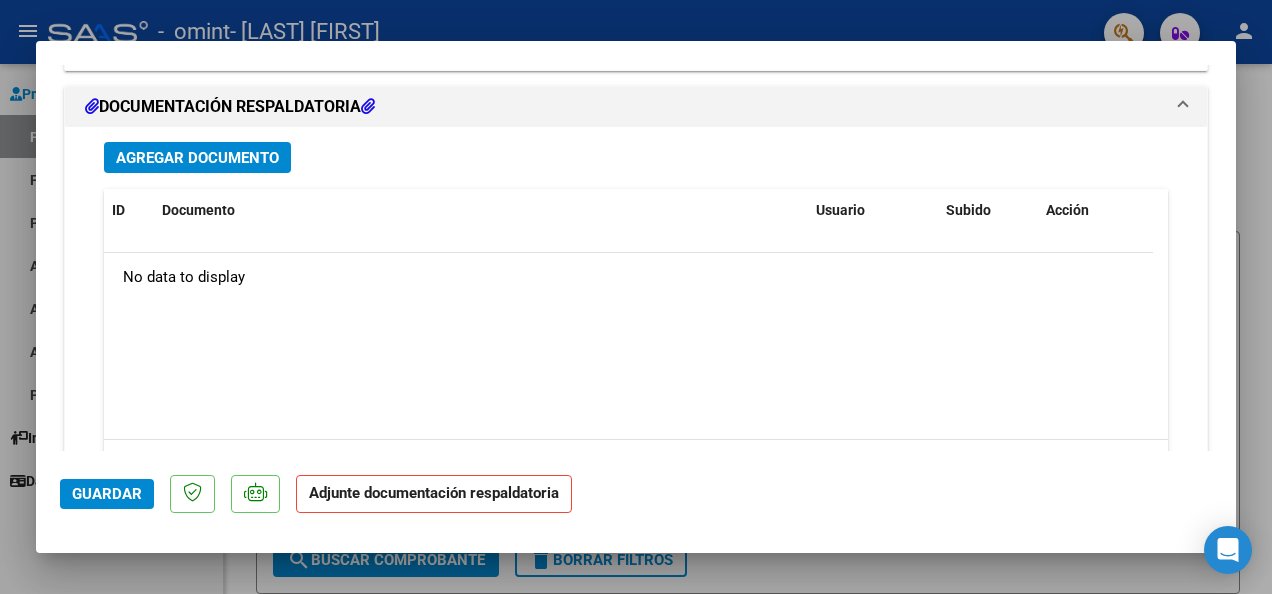 scroll, scrollTop: 2317, scrollLeft: 0, axis: vertical 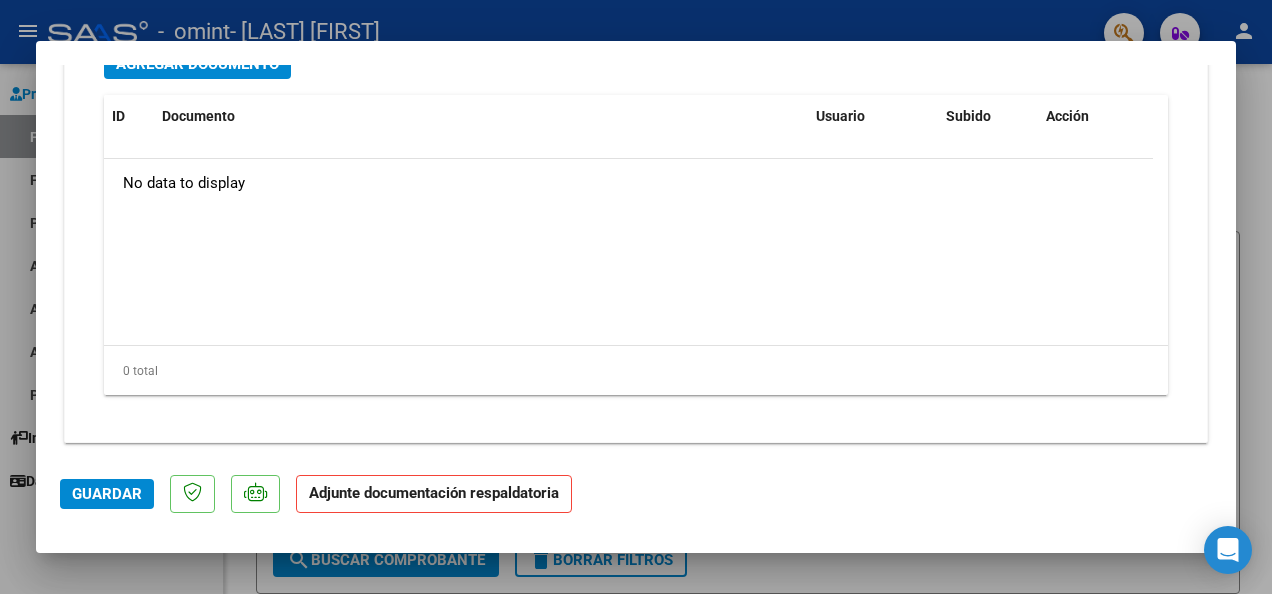 click on "Adjunte documentación respaldatoria" 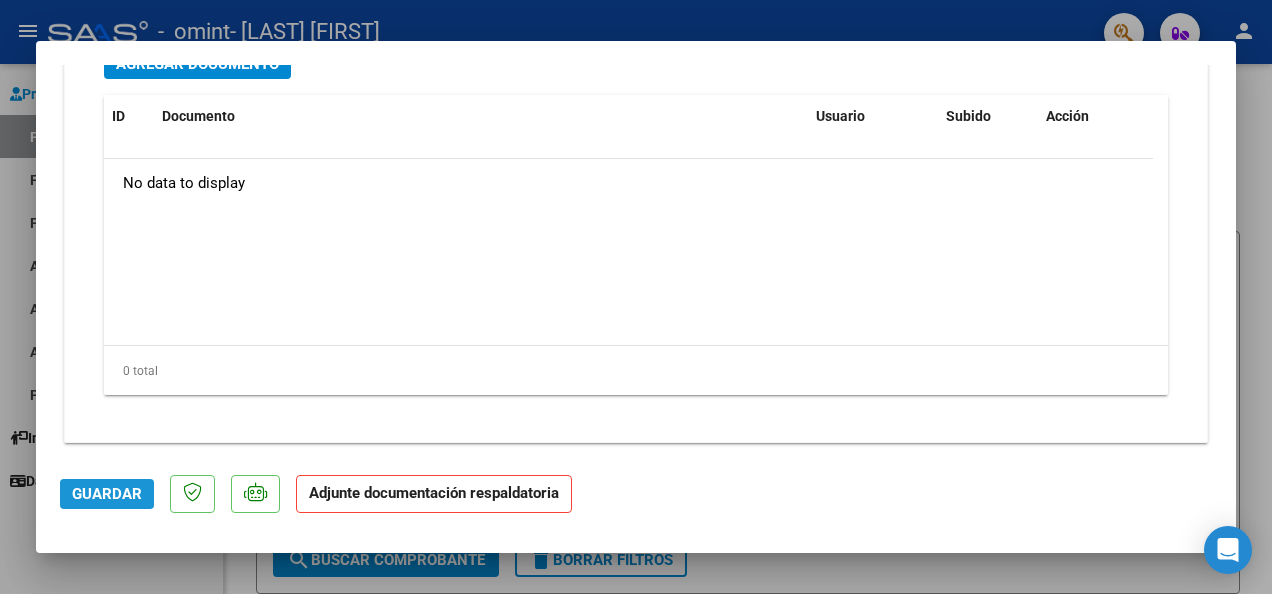 click on "Guardar" 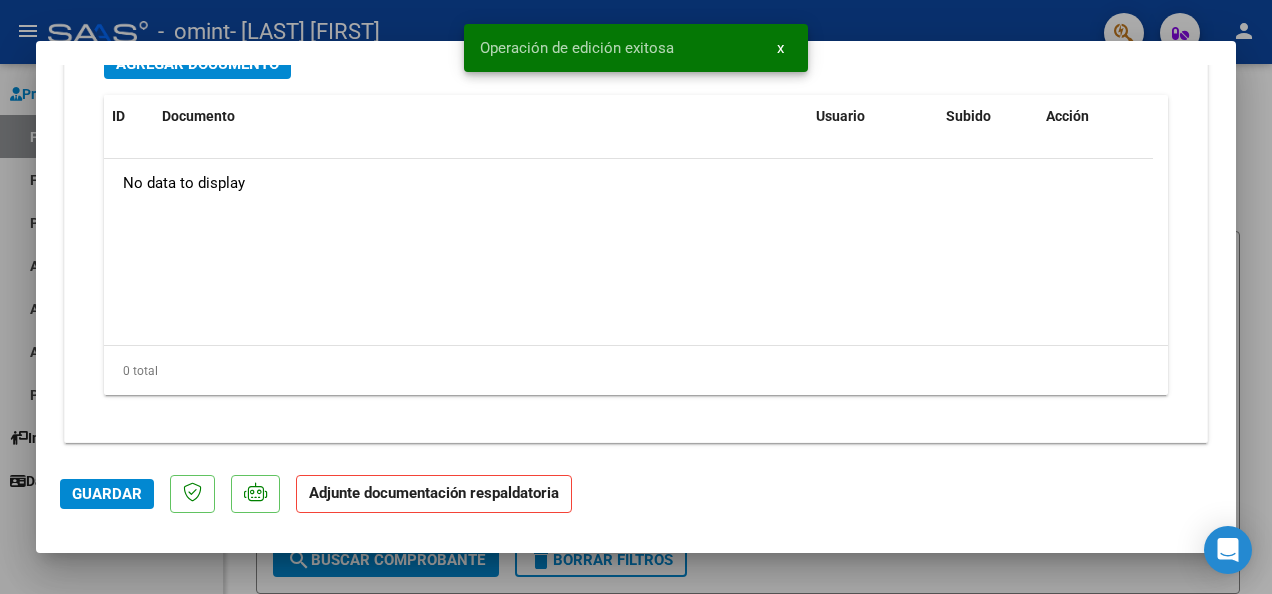 click on "Operación de edición exitosa x" at bounding box center [636, 48] 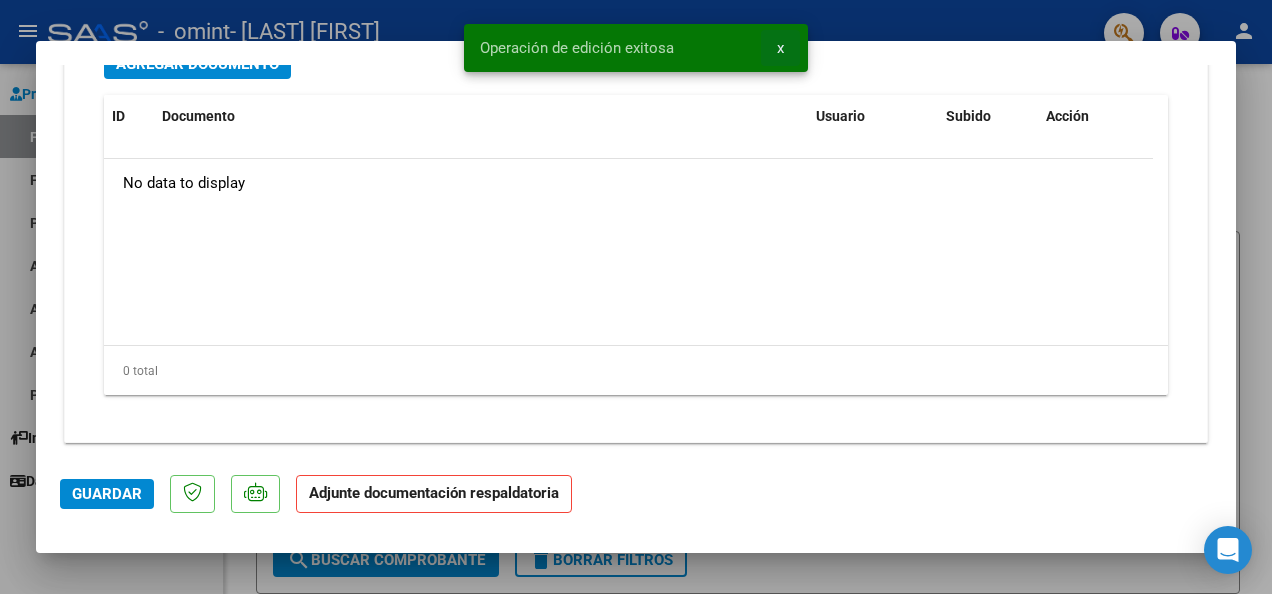 click on "x" at bounding box center (780, 48) 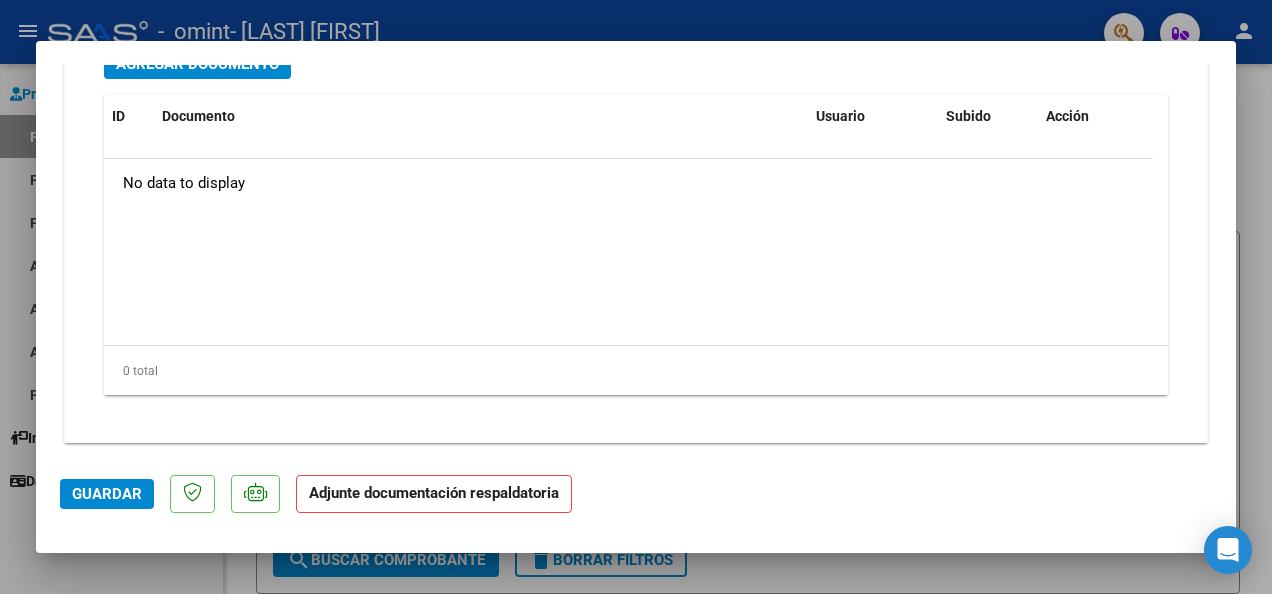 click at bounding box center [636, 297] 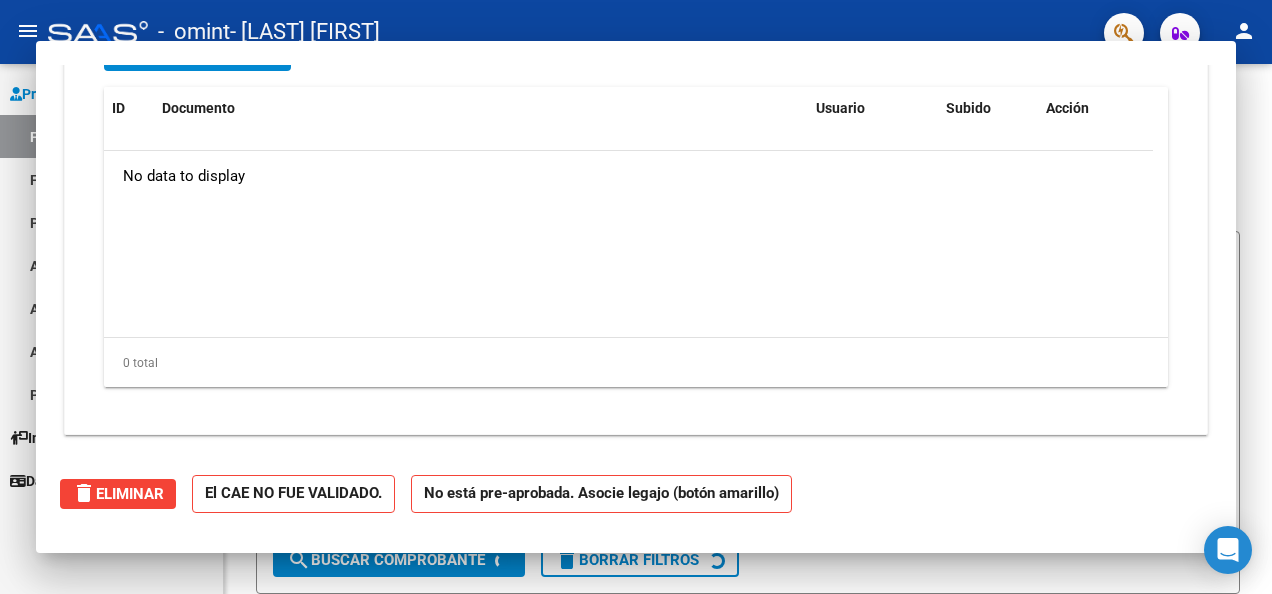 scroll, scrollTop: 0, scrollLeft: 0, axis: both 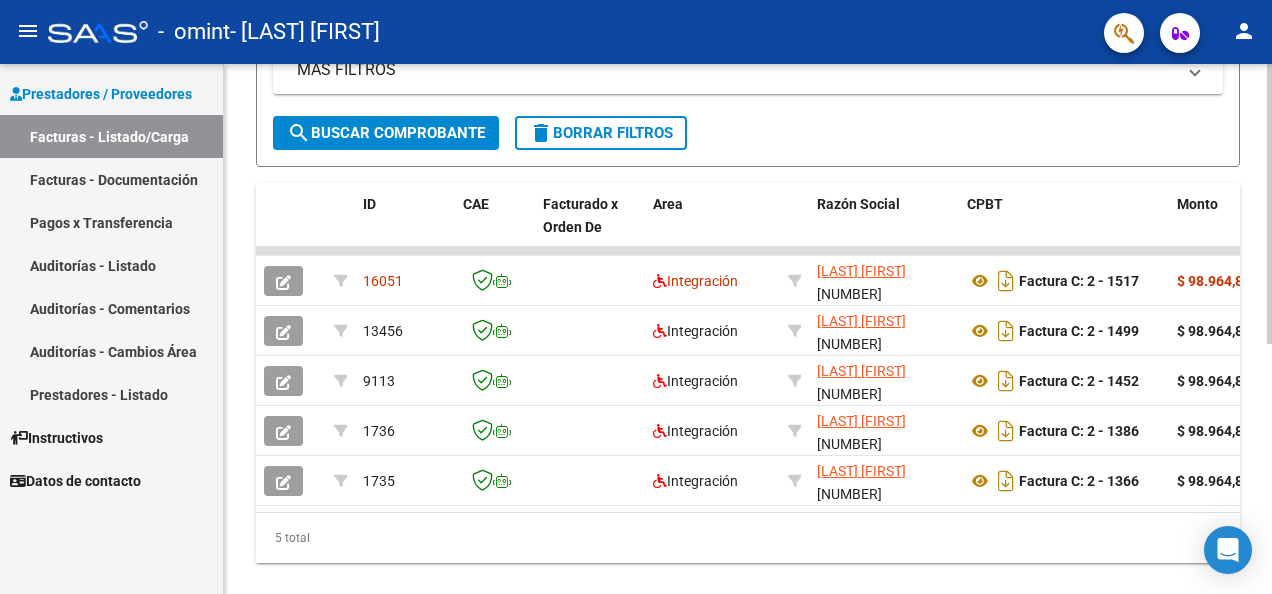 click on "Video tutorial   PRESTADORES -> Listado de CPBTs Emitidos por Prestadores / Proveedores (alt+q)   Cargar Comprobante
cloud_download  CSV  cloud_download  EXCEL  cloud_download  Estandar   Descarga Masiva
Filtros Id Area Area Todos Confirmado   Mostrar totalizadores   FILTROS DEL COMPROBANTE  Comprobante Tipo Comprobante Tipo Start date – End date Fec. Comprobante Desde / Hasta Días Emisión Desde(cant. días) Días Emisión Hasta(cant. días) CUIT / Razón Social Pto. Venta Nro. Comprobante Código SSS CAE Válido CAE Válido Todos Cargado Módulo Hosp. Todos Tiene facturacion Apócrifa Hospital Refes  FILTROS DE INTEGRACION  Período De Prestación Campos del Archivo de Rendición Devuelto x SSS (dr_envio) Todos Rendido x SSS (dr_envio) Tipo de Registro Tipo de Registro Período Presentación Período Presentación Campos del Legajo Asociado (preaprobación) Afiliado Legajo (cuil/nombre) Todos Solo facturas preaprobadas  MAS FILTROS  Todos Con Doc. Respaldatoria Todos Con Trazabilidad Todos – – 1" 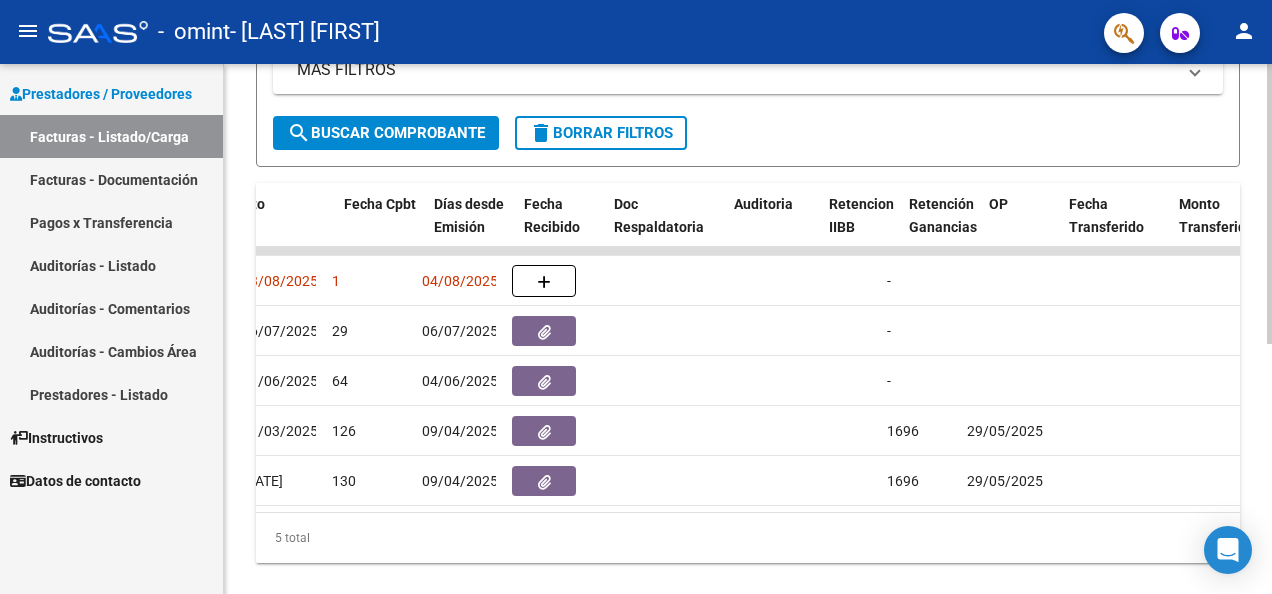 scroll, scrollTop: 0, scrollLeft: 851, axis: horizontal 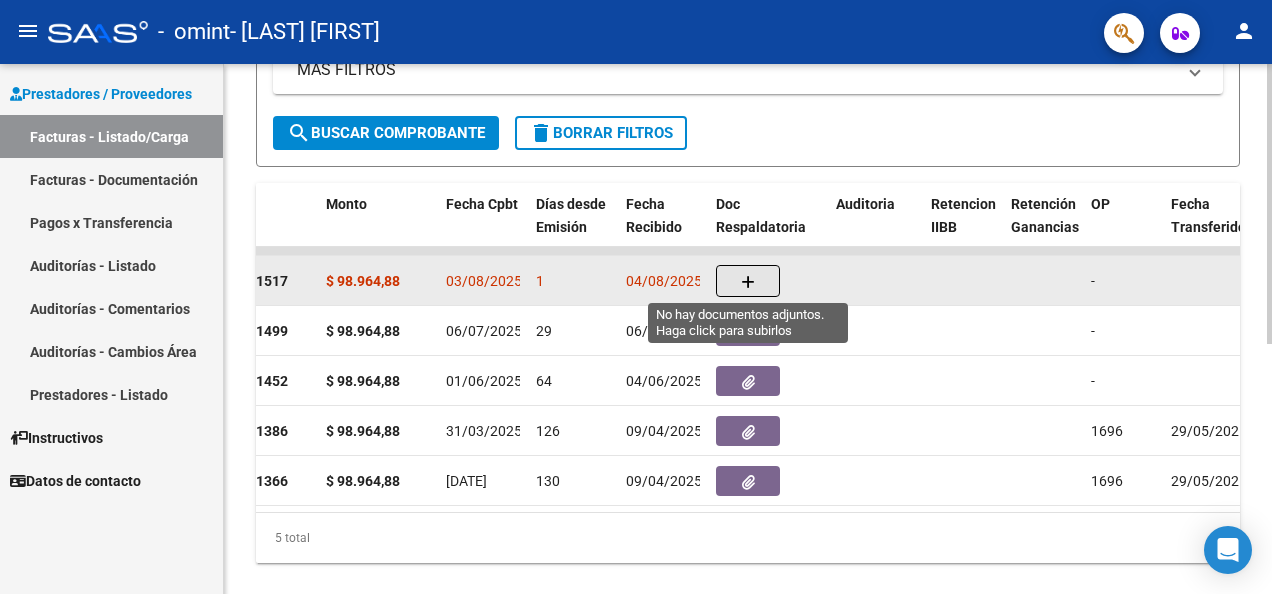 click 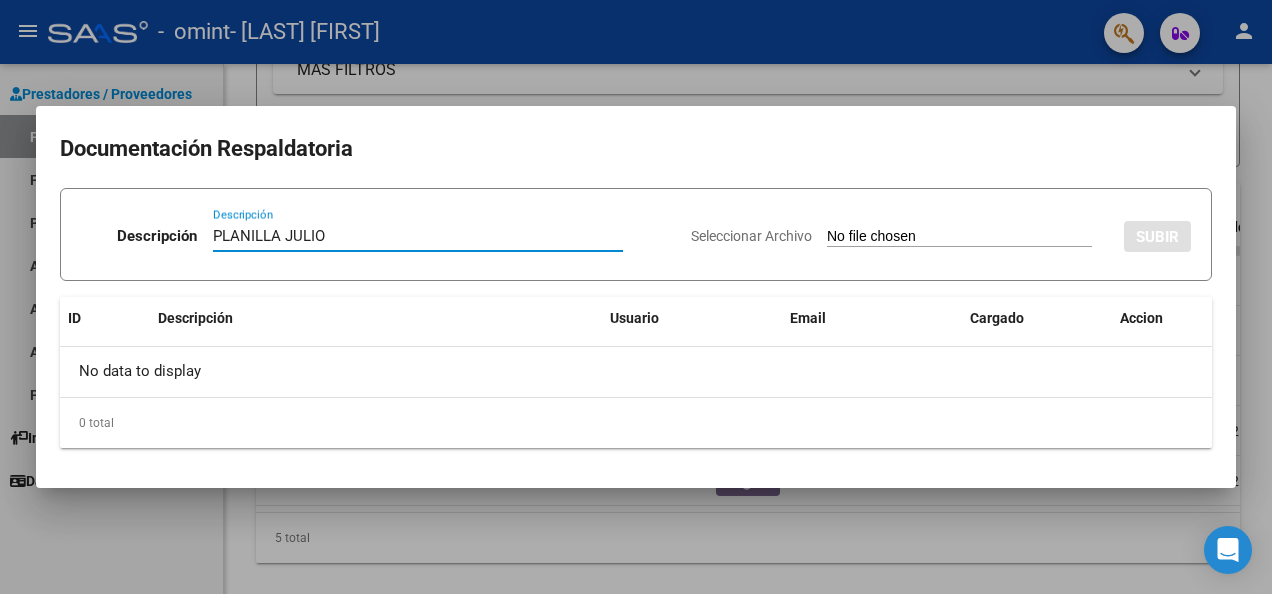 type on "PLANILLA JULIO" 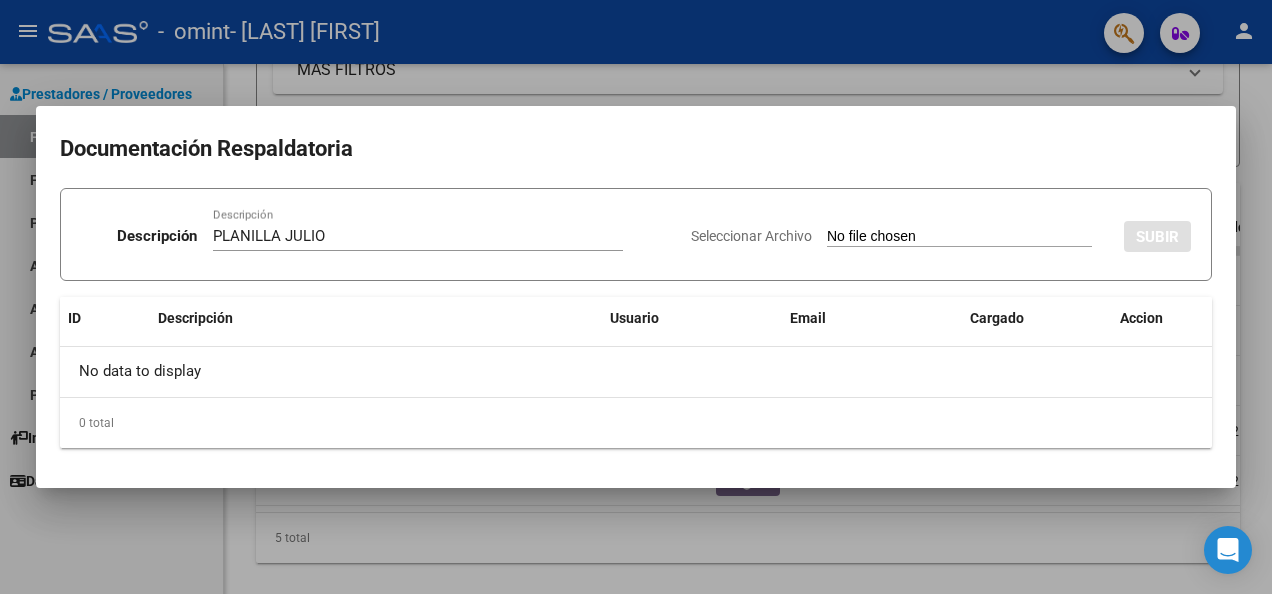 click on "Seleccionar Archivo" at bounding box center (751, 236) 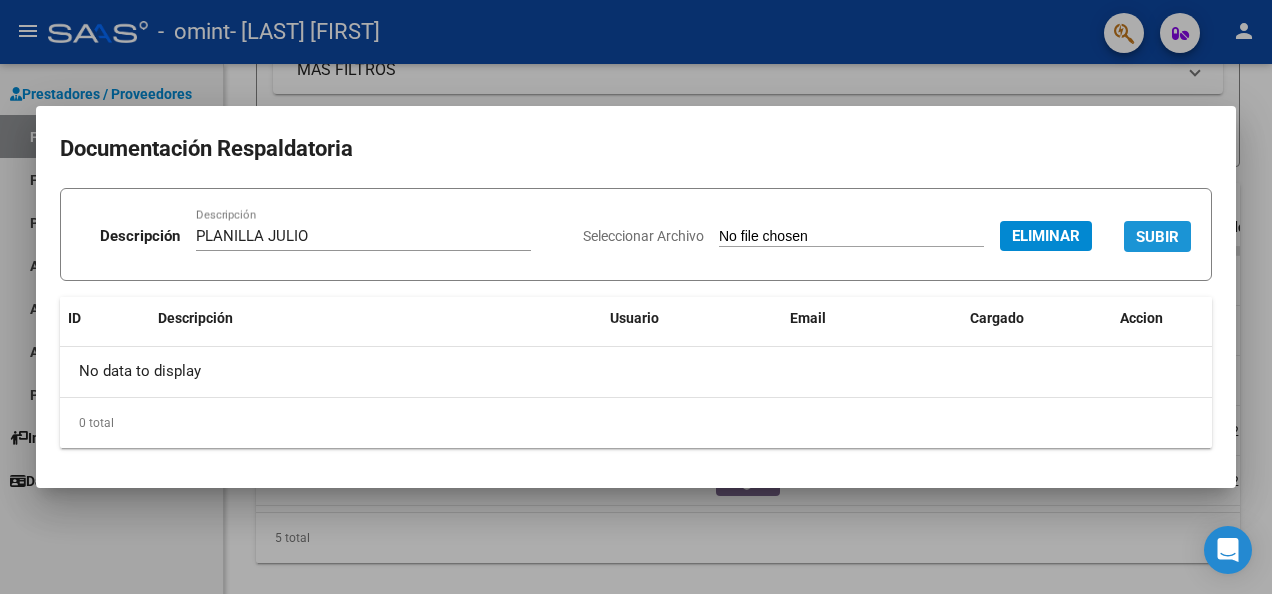 click on "SUBIR" at bounding box center (1157, 237) 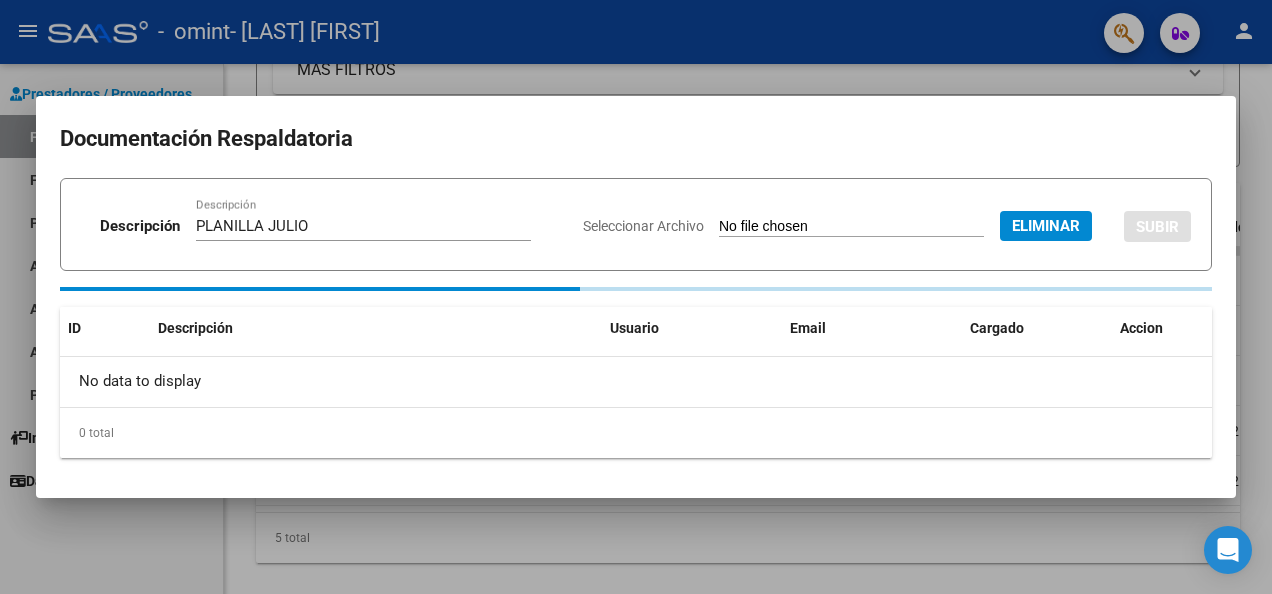 type 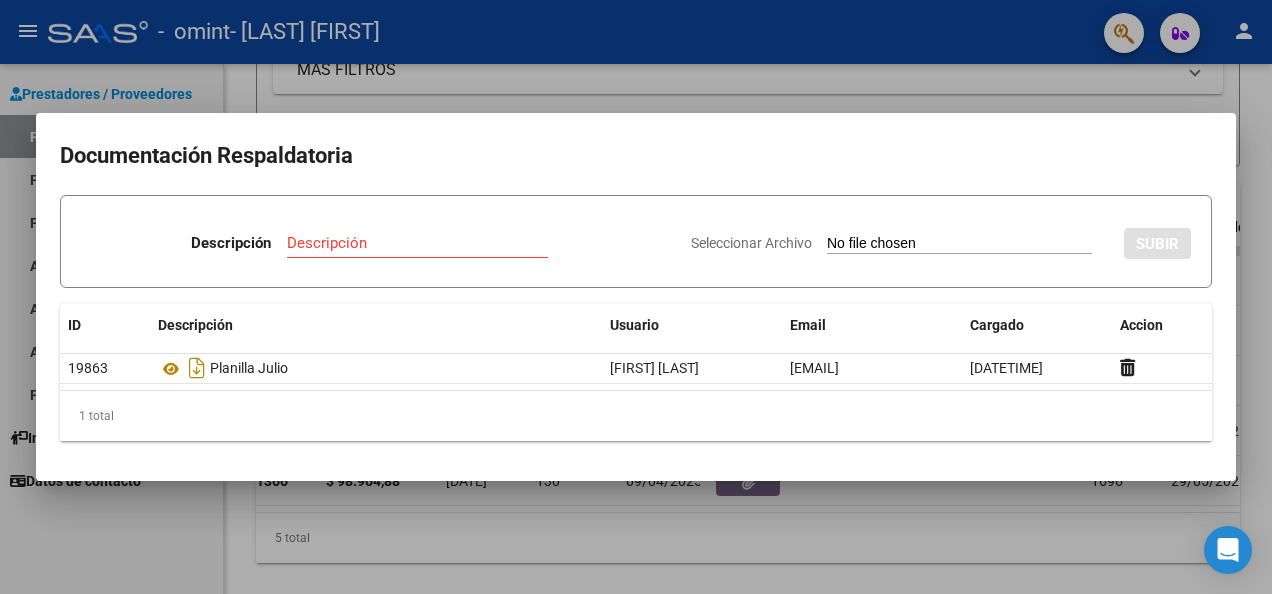 click at bounding box center (636, 297) 